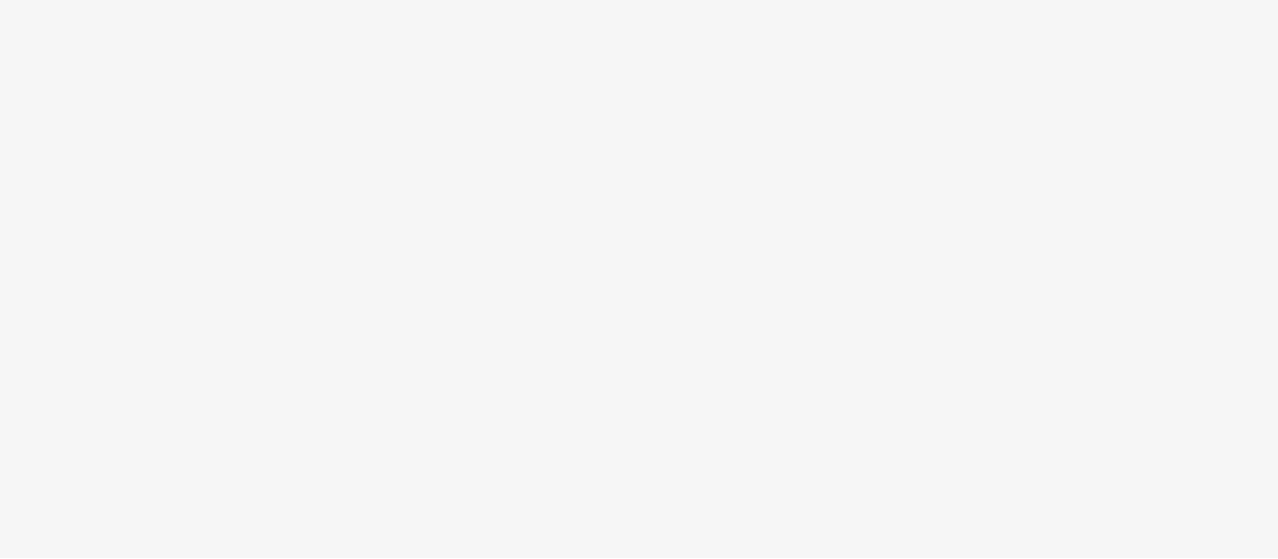 scroll, scrollTop: 0, scrollLeft: 0, axis: both 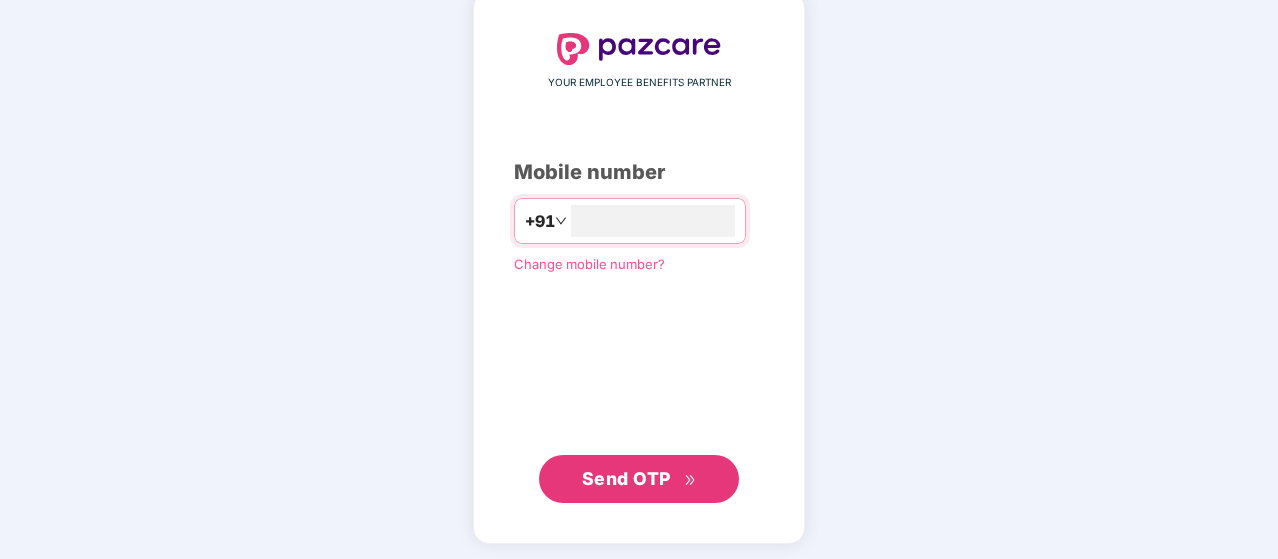 type on "**********" 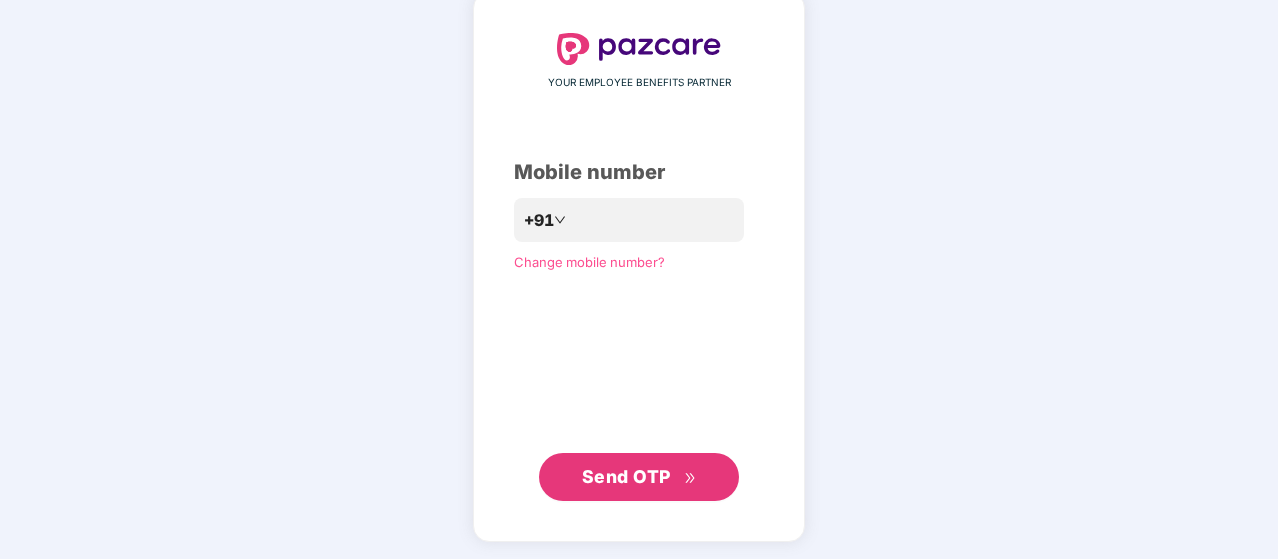 click on "Send OTP" at bounding box center [626, 476] 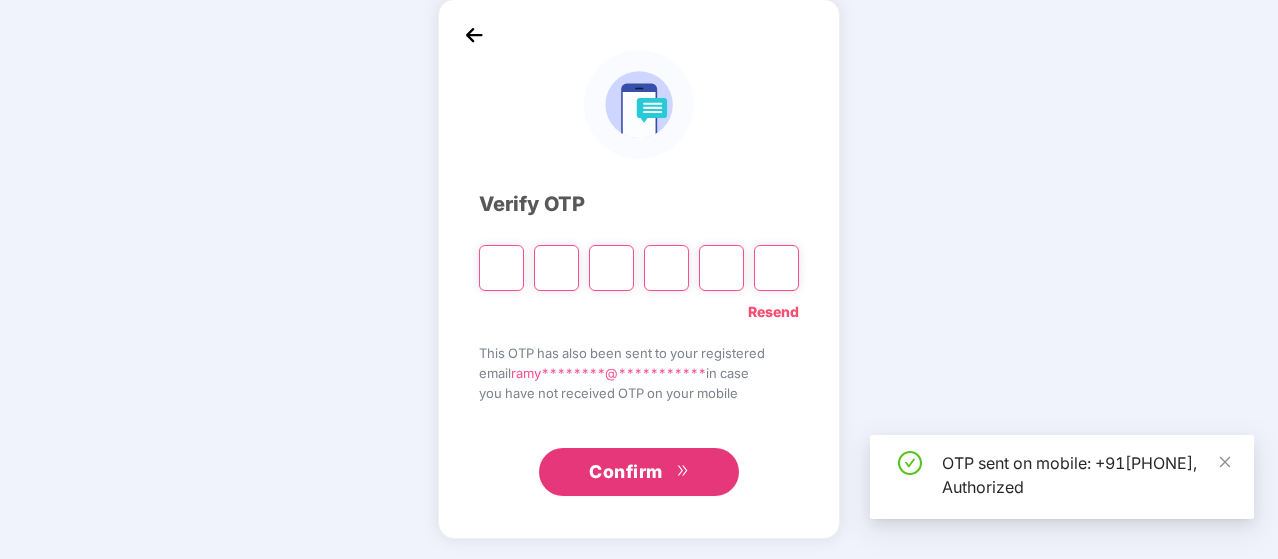 scroll, scrollTop: 92, scrollLeft: 0, axis: vertical 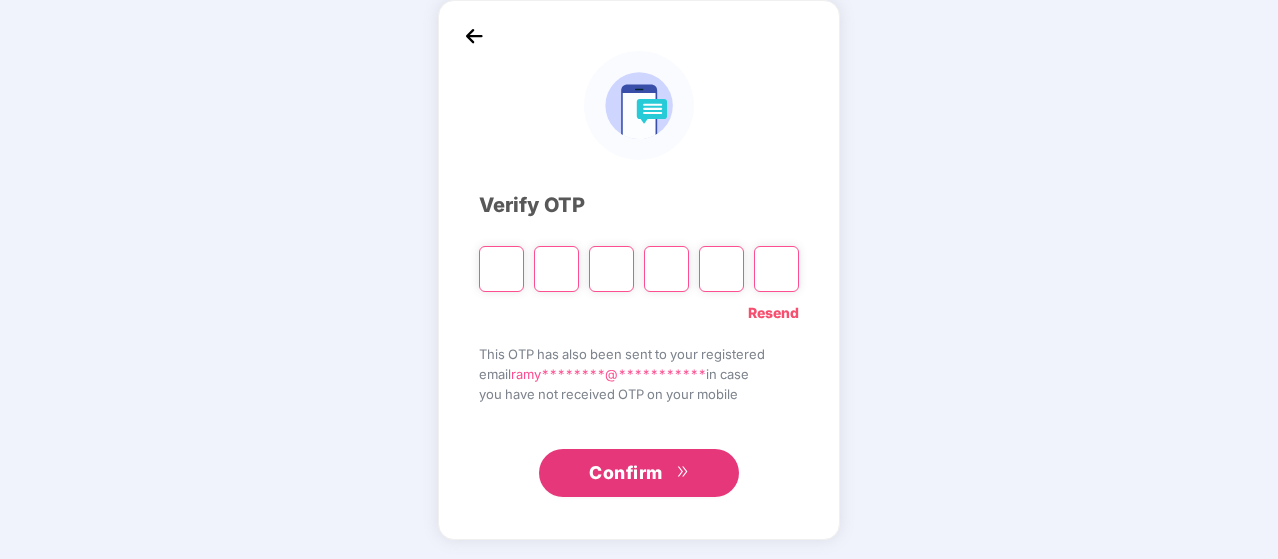 paste on "*" 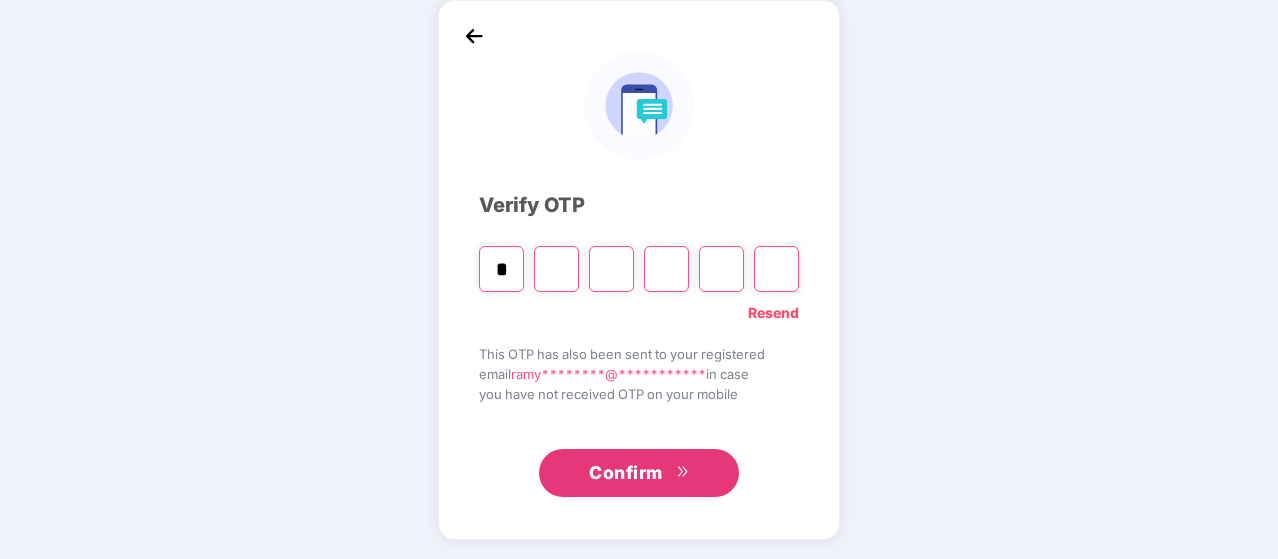type on "*" 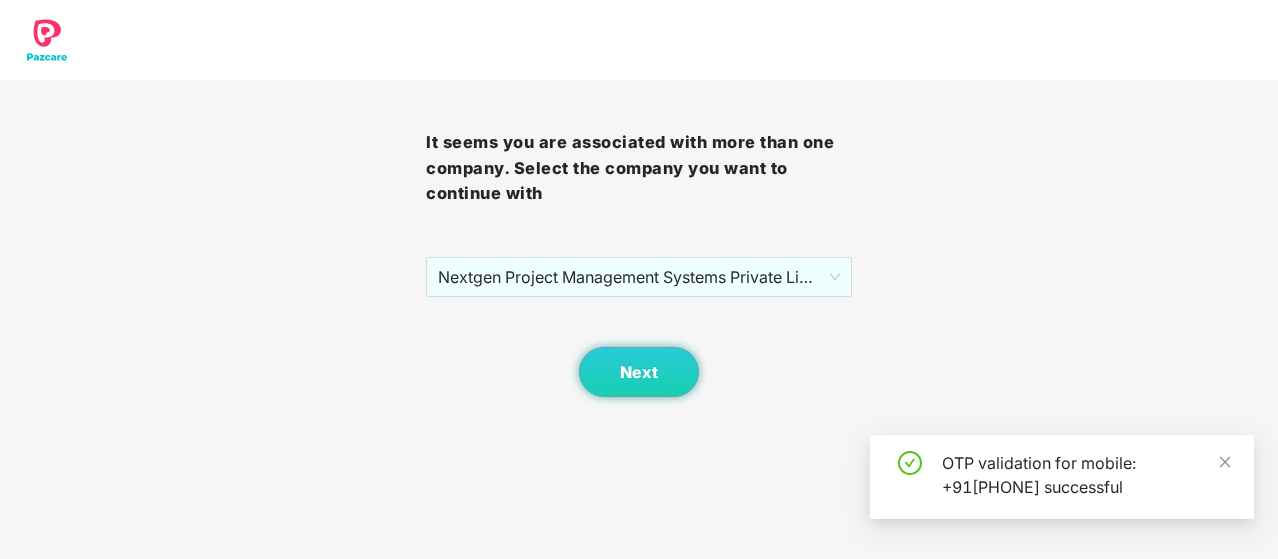 scroll, scrollTop: 0, scrollLeft: 0, axis: both 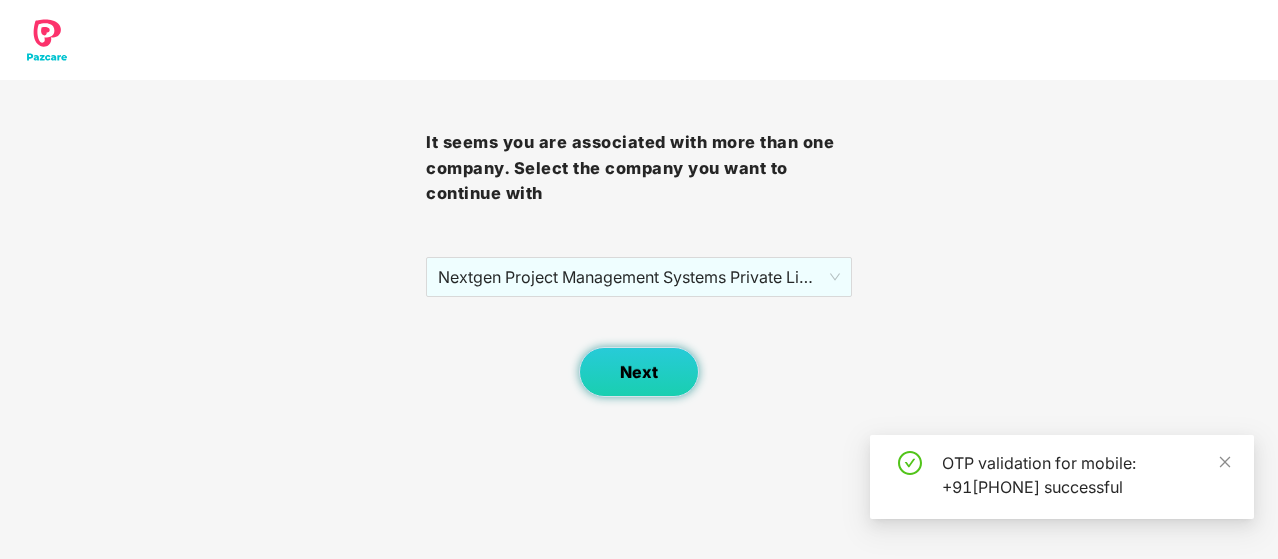 click on "Next" at bounding box center [639, 372] 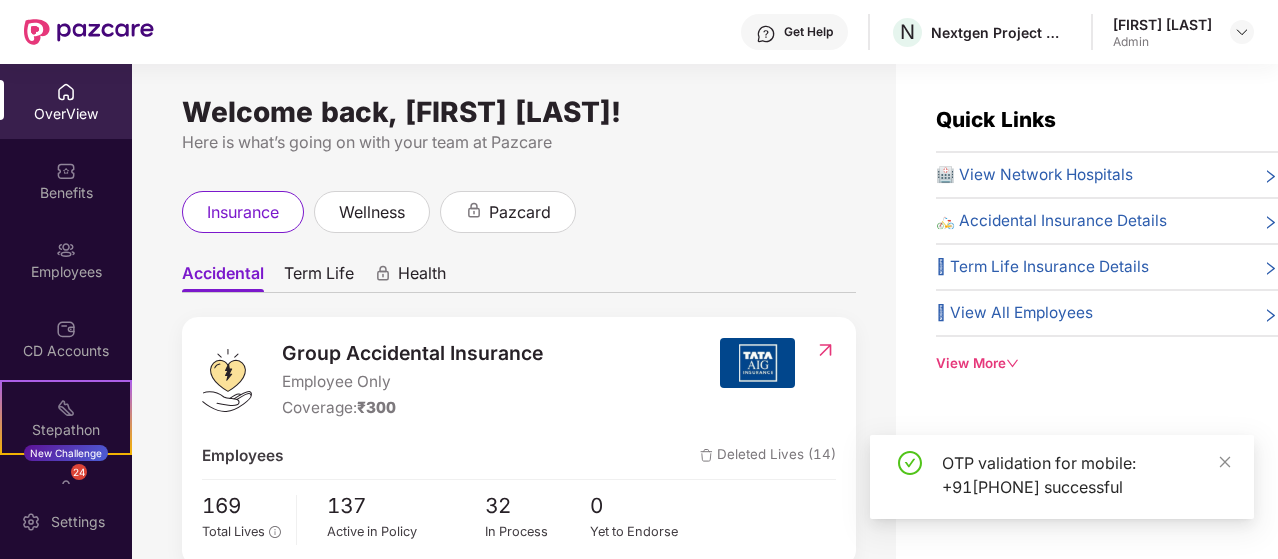 click on "Employees" at bounding box center (66, 259) 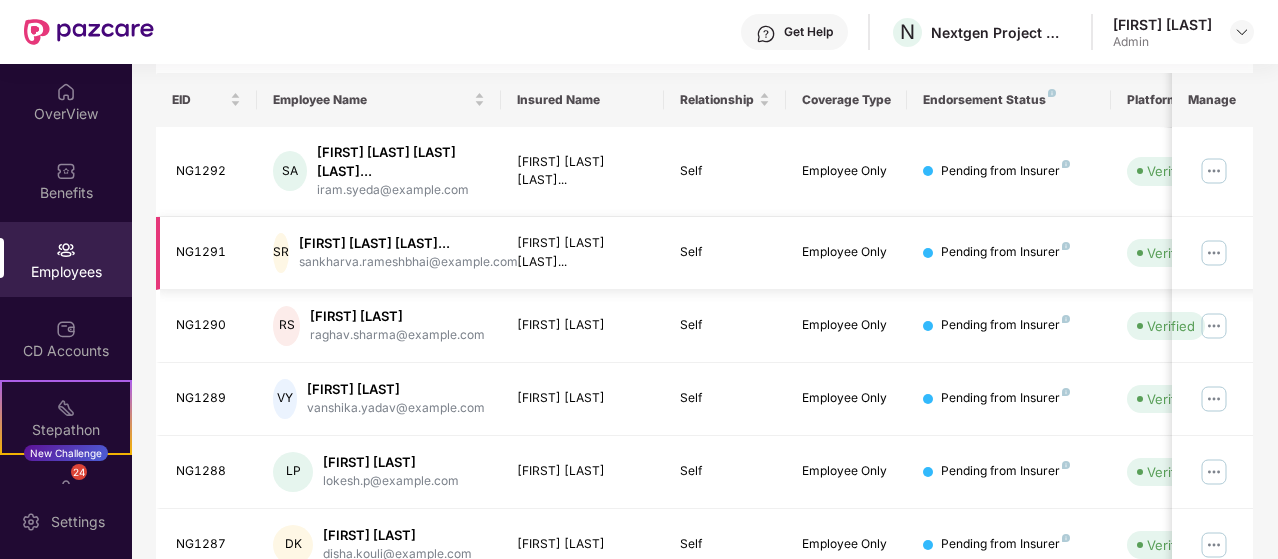 scroll, scrollTop: 200, scrollLeft: 0, axis: vertical 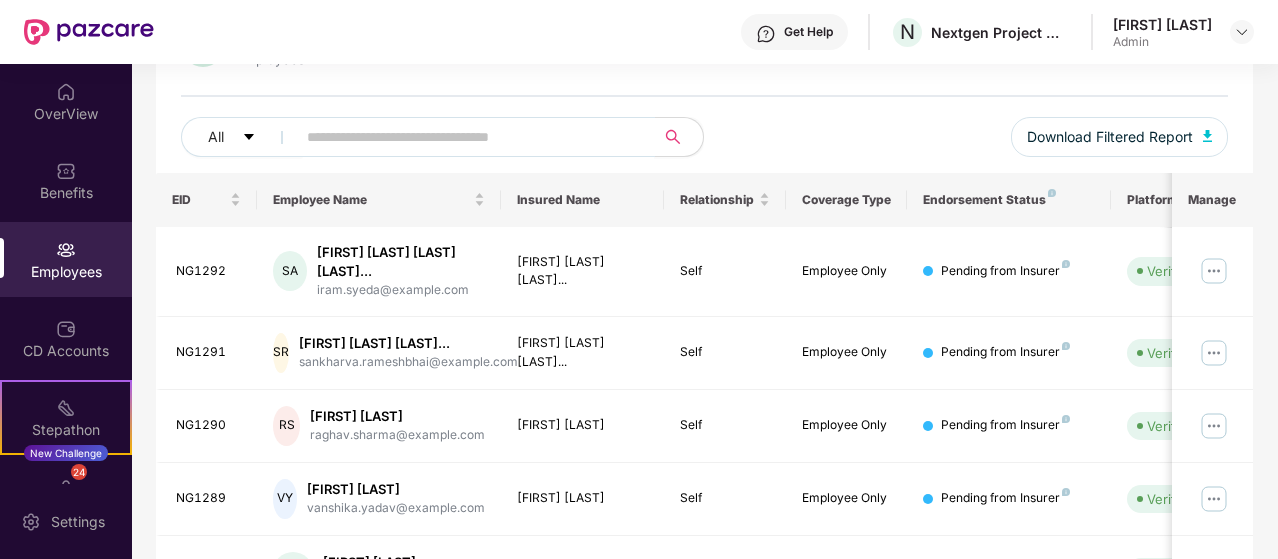 click at bounding box center [467, 137] 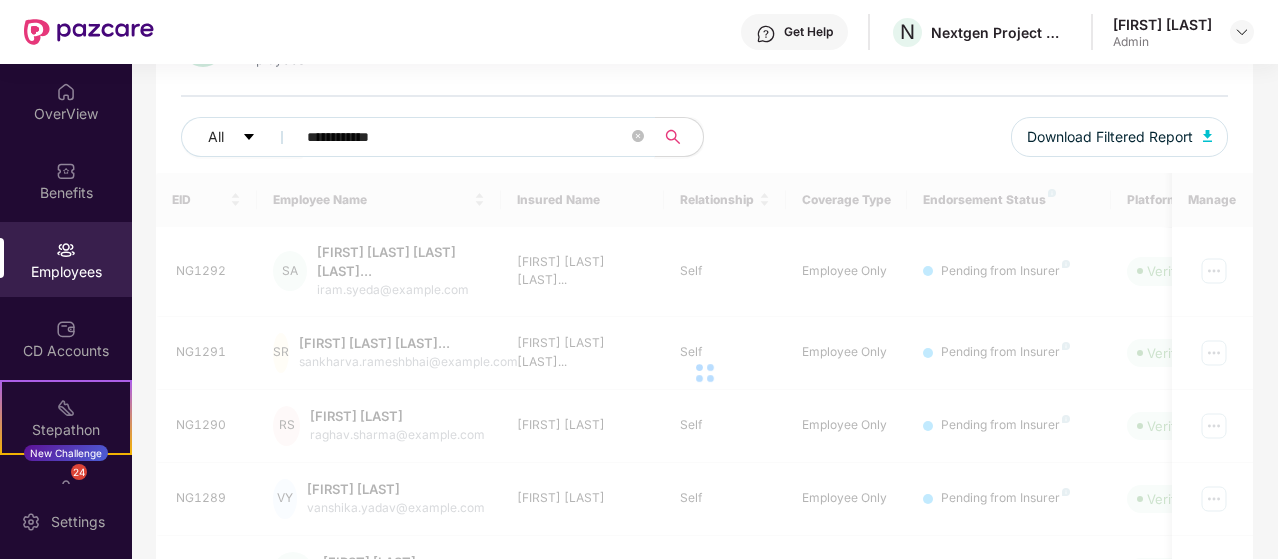 scroll, scrollTop: 64, scrollLeft: 0, axis: vertical 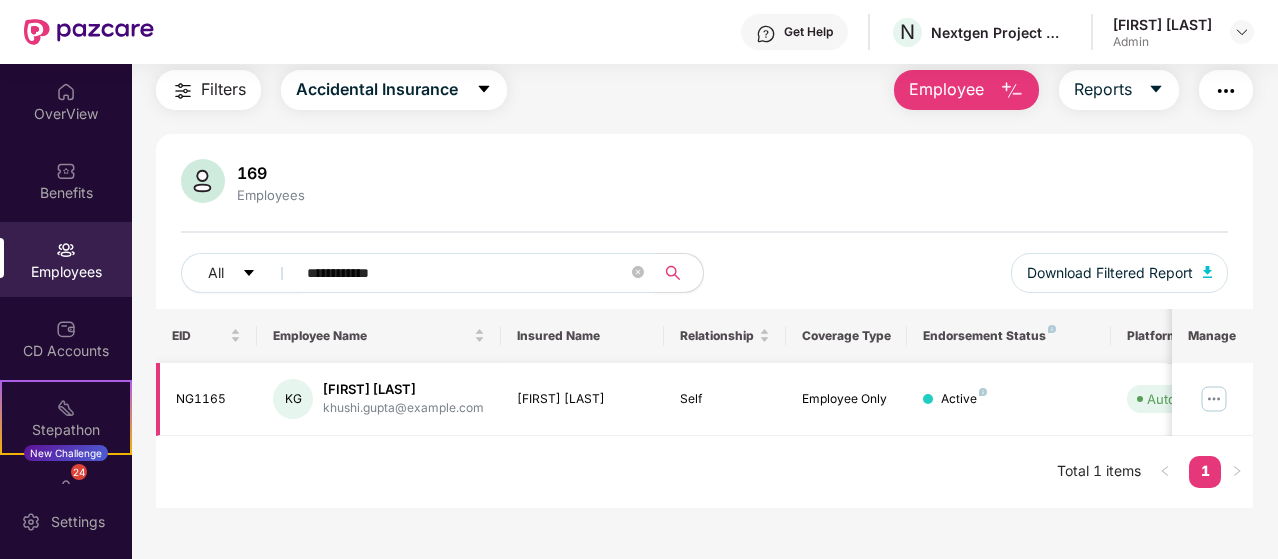 type on "**********" 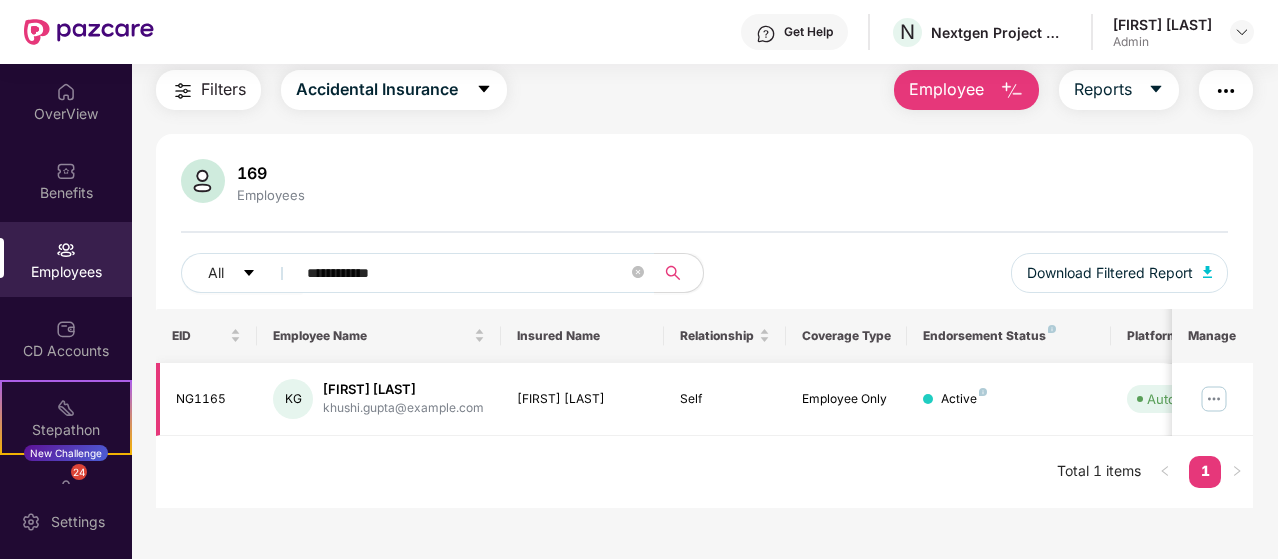 click at bounding box center (1214, 399) 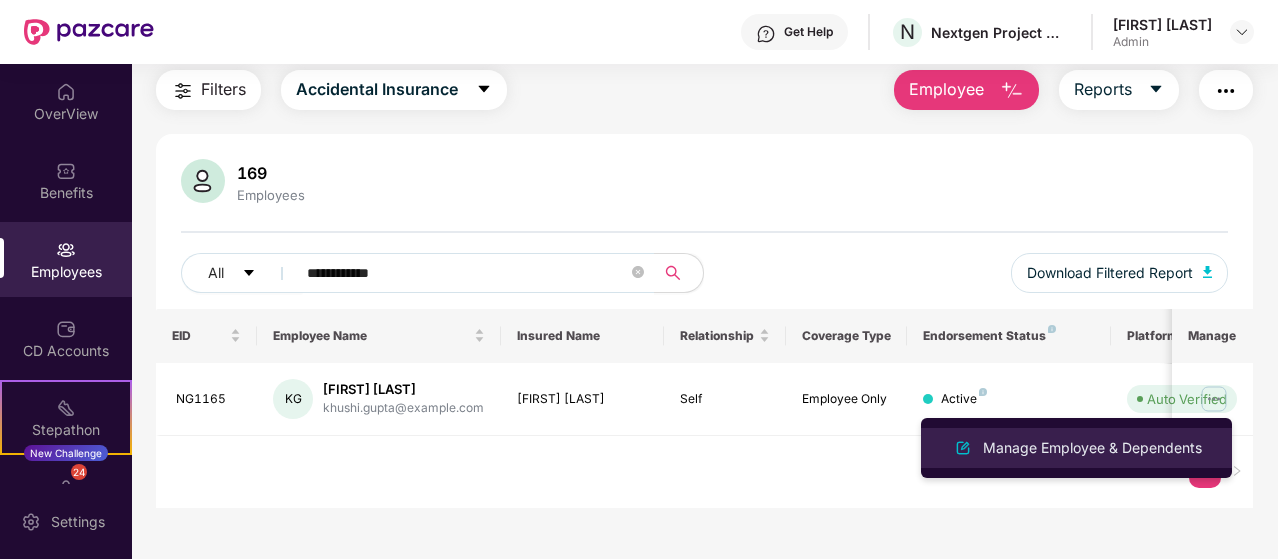 click on "Manage Employee & Dependents" at bounding box center [1092, 448] 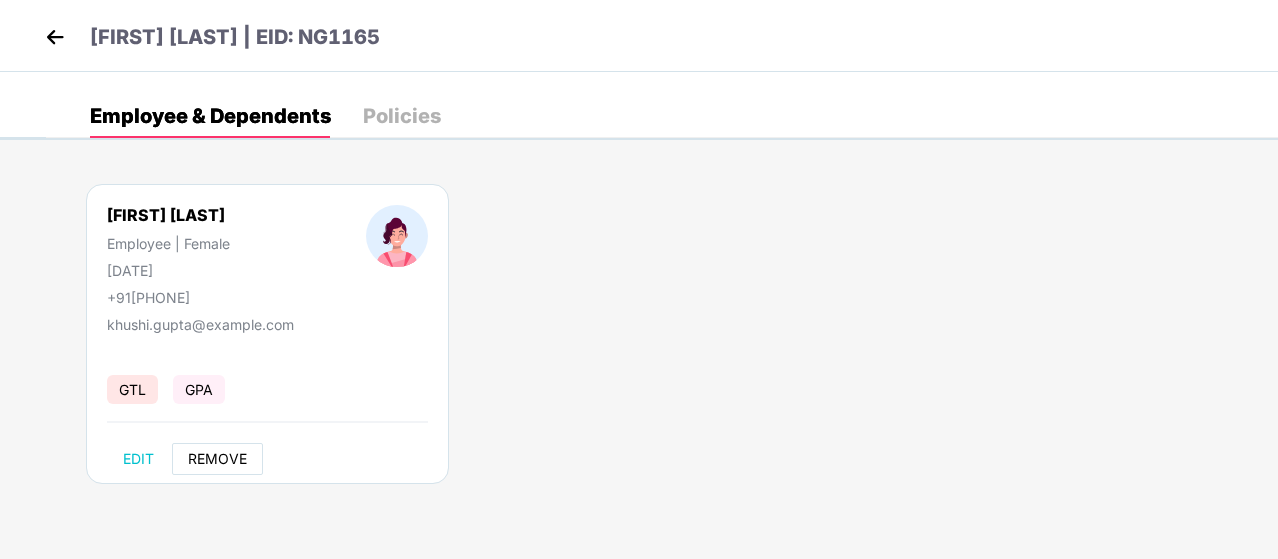click on "REMOVE" at bounding box center (217, 459) 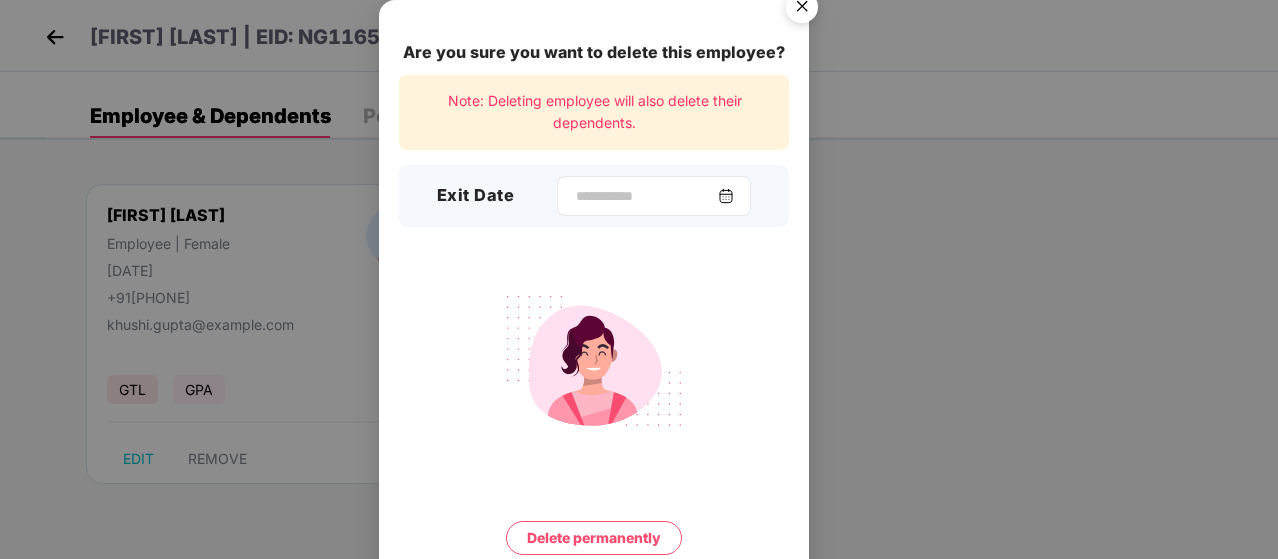 click at bounding box center [726, 196] 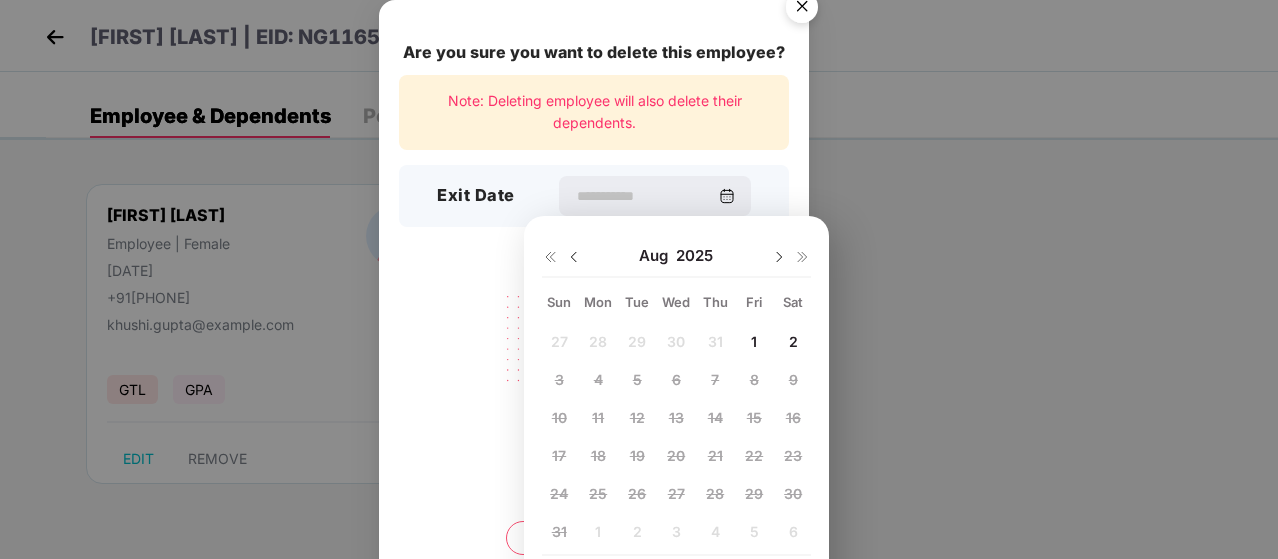 click at bounding box center (574, 257) 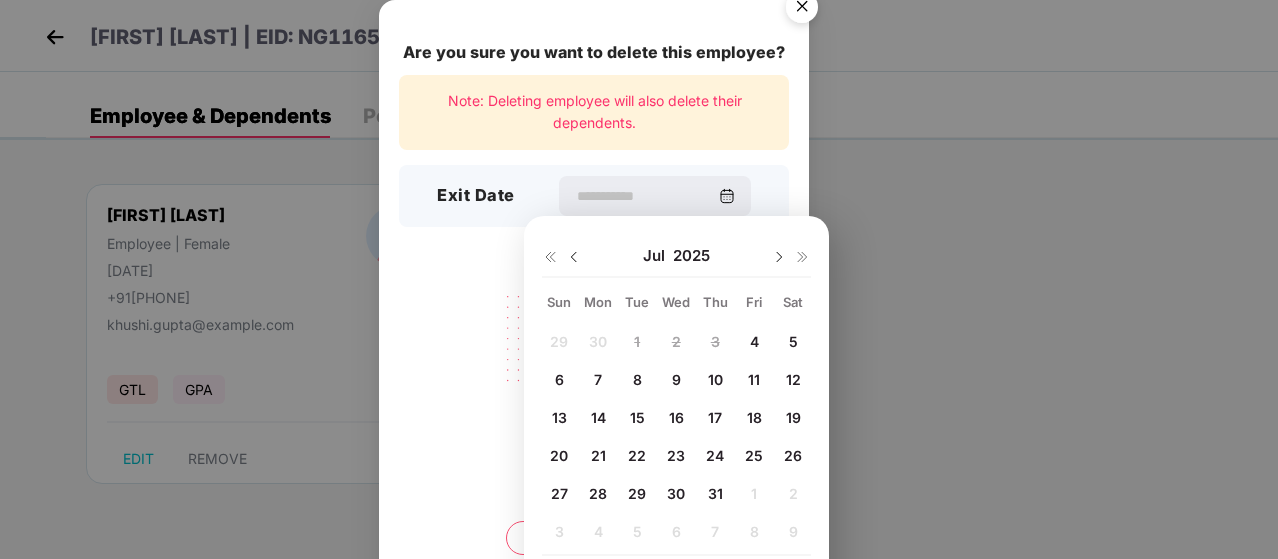 click on "31" at bounding box center [715, 493] 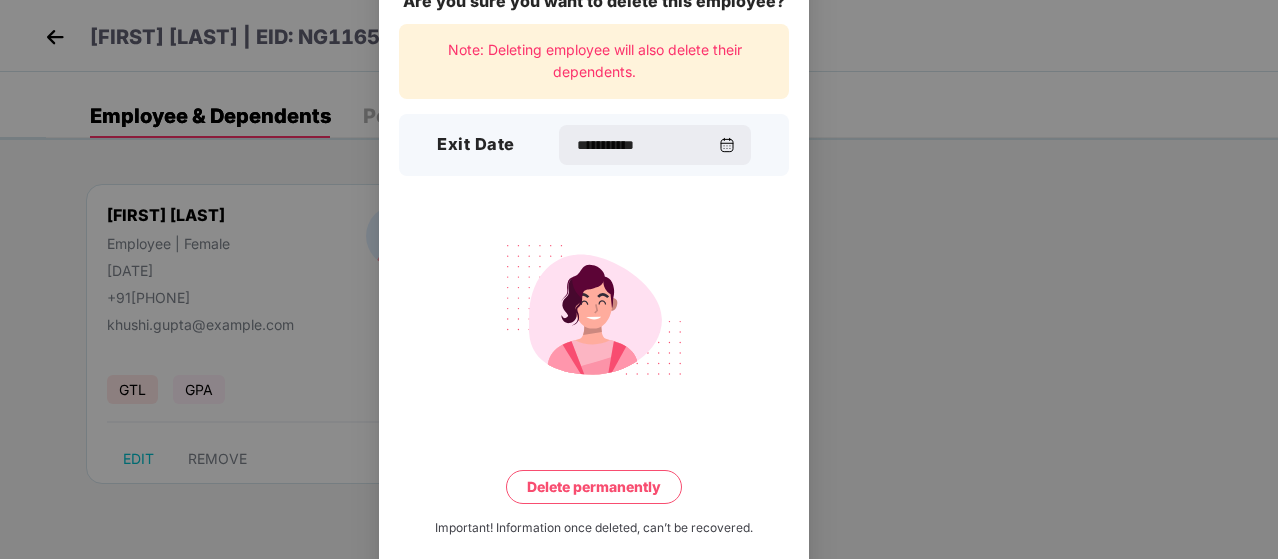 scroll, scrollTop: 78, scrollLeft: 0, axis: vertical 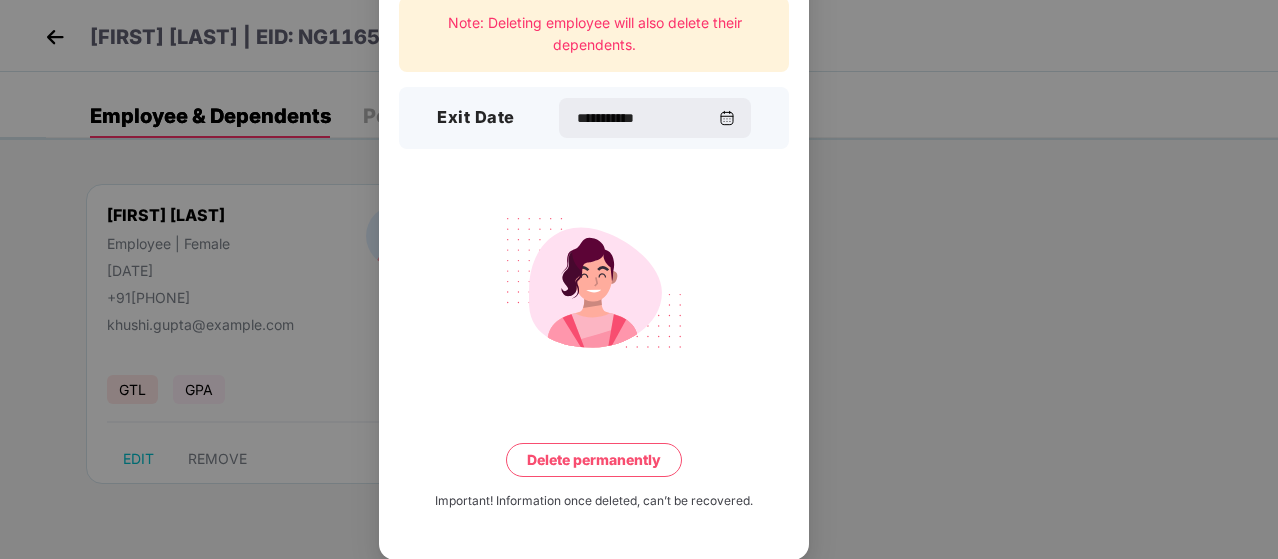 click on "Delete permanently" at bounding box center [594, 460] 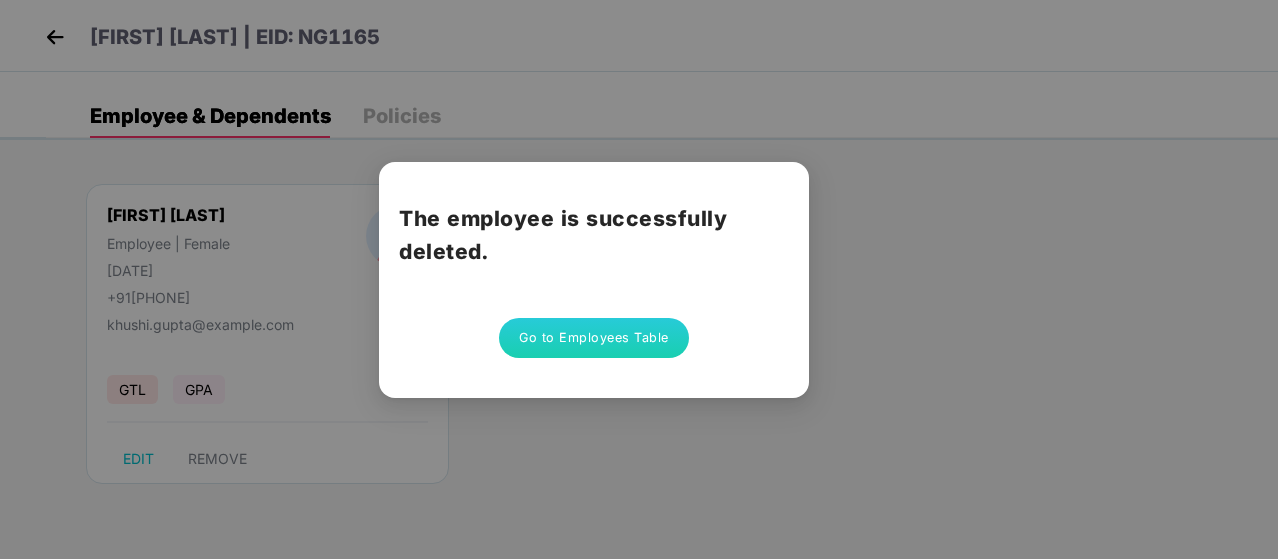 scroll, scrollTop: 0, scrollLeft: 0, axis: both 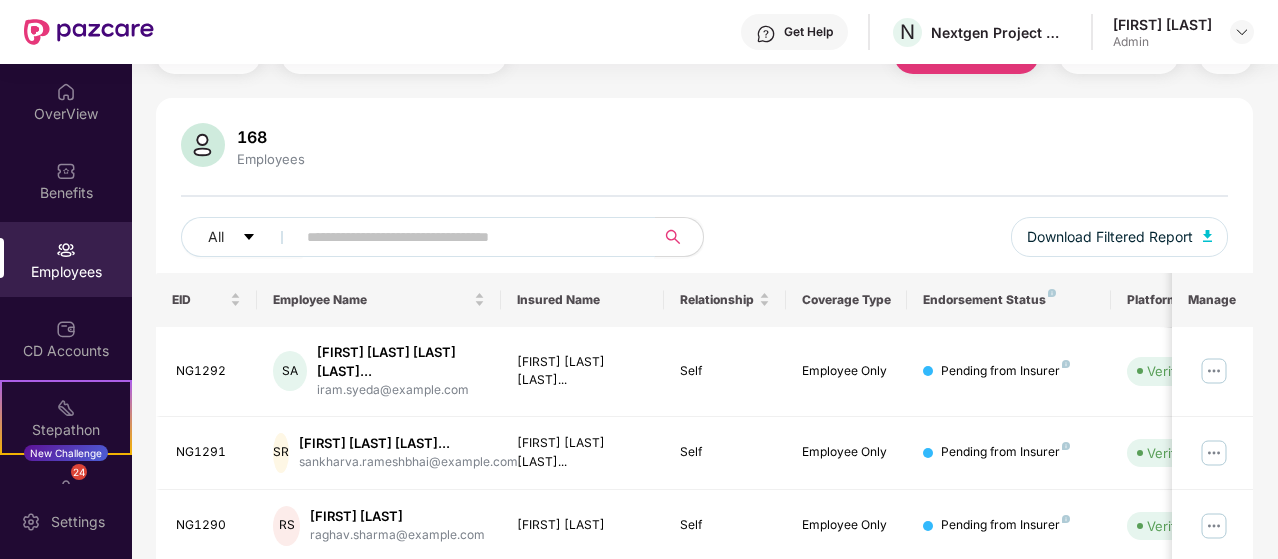 click at bounding box center [467, 237] 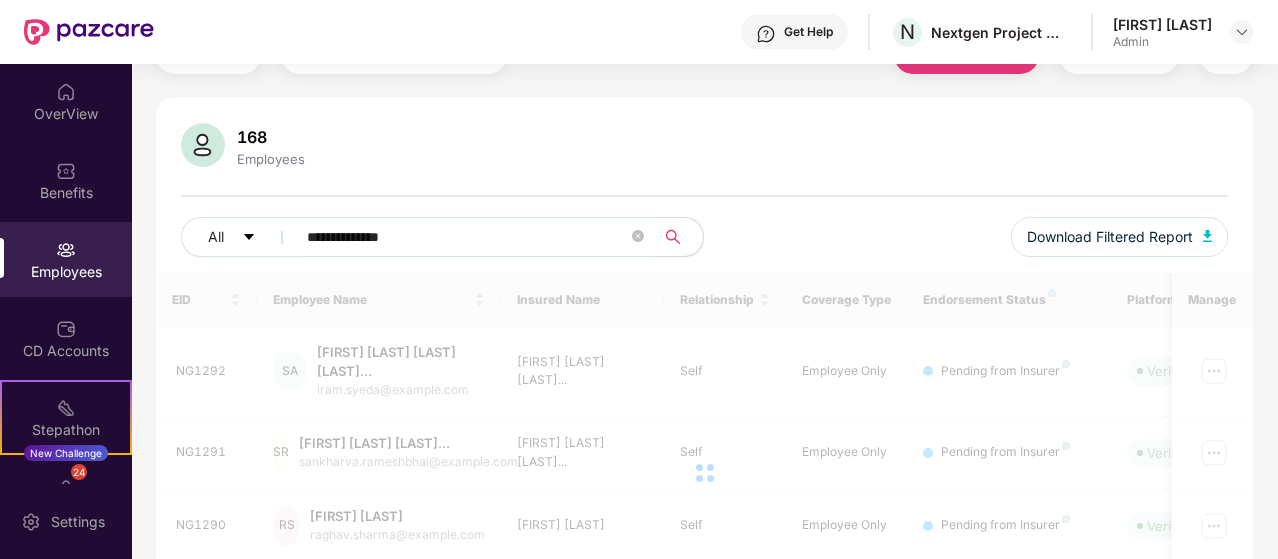 scroll, scrollTop: 64, scrollLeft: 0, axis: vertical 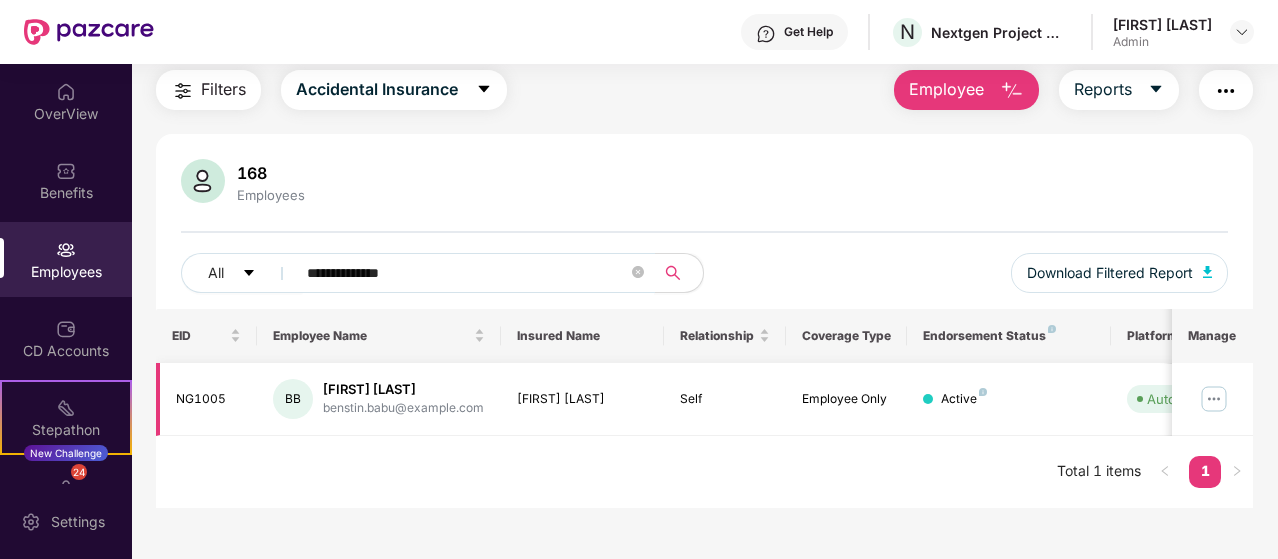 type on "**********" 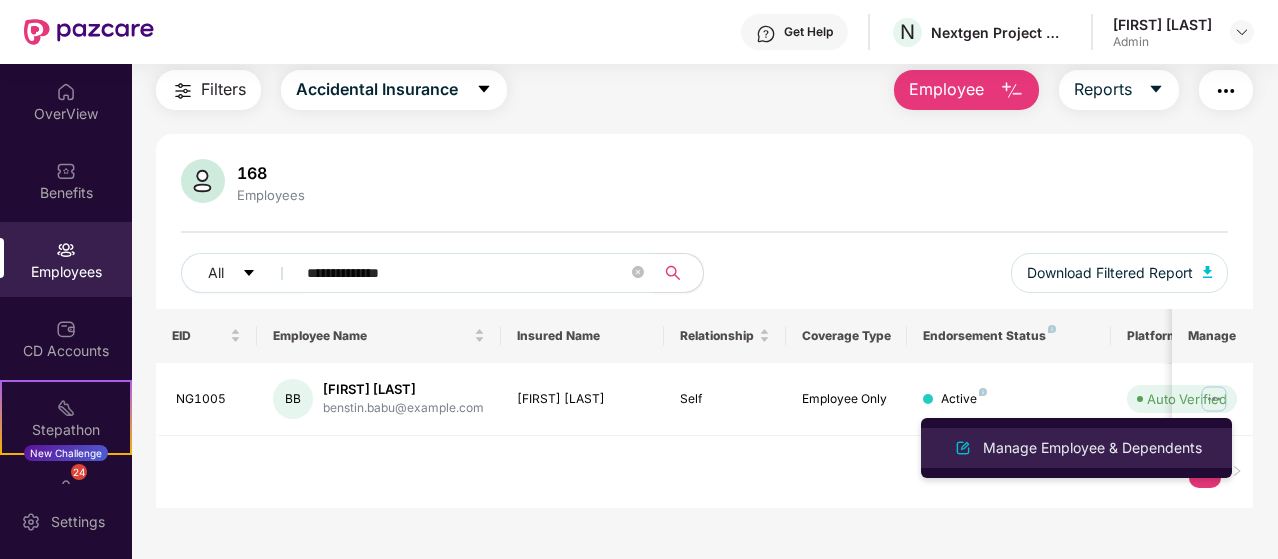 click on "Manage Employee & Dependents" at bounding box center (1092, 448) 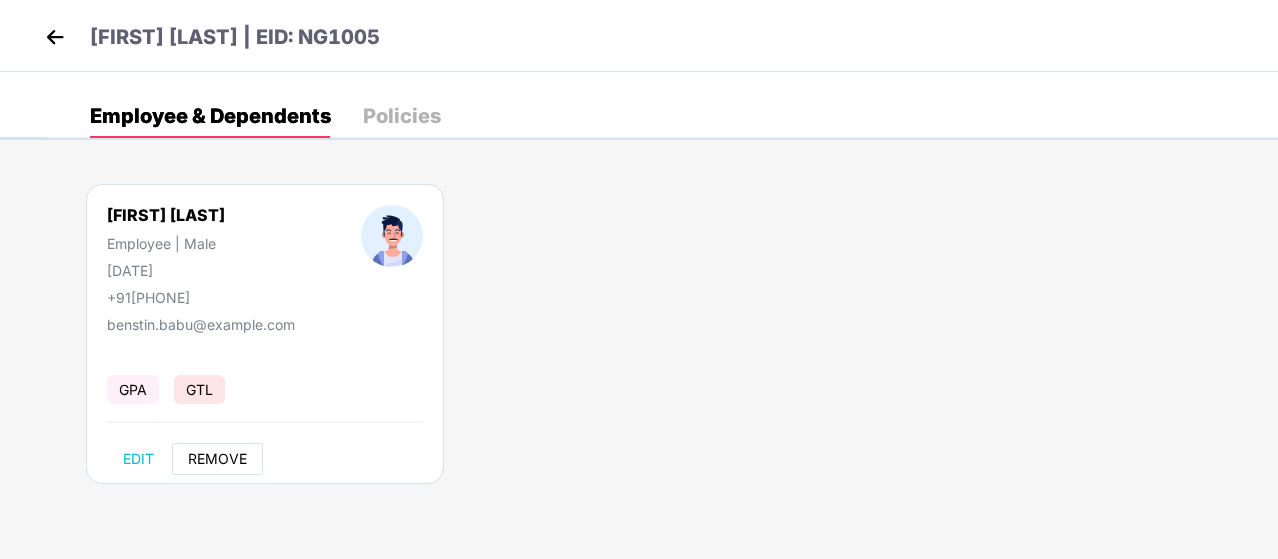 click on "REMOVE" at bounding box center (217, 459) 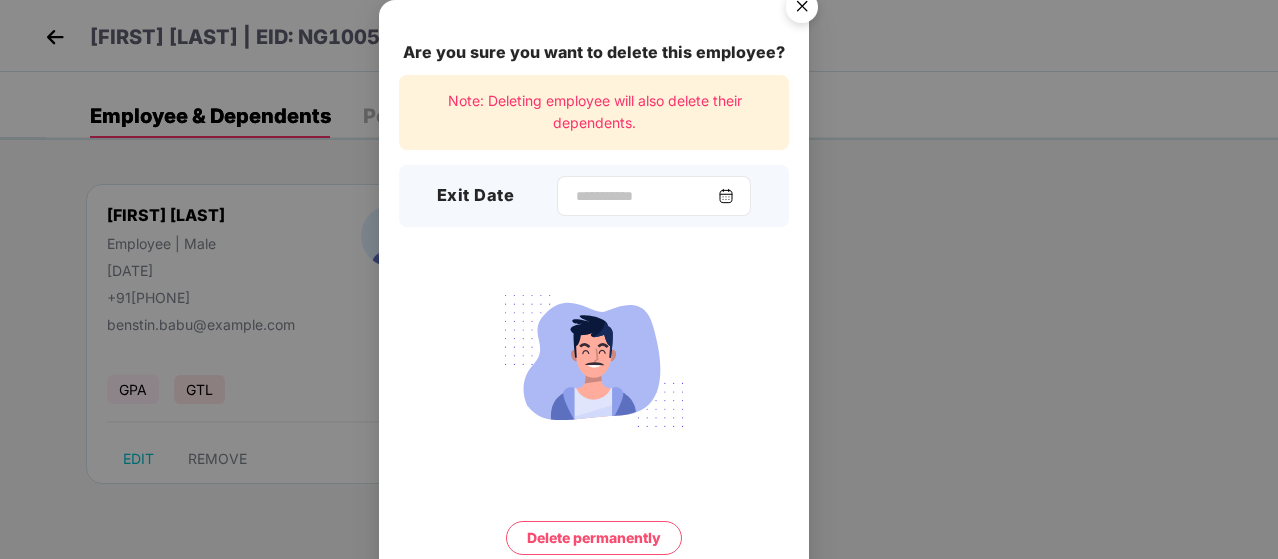 click at bounding box center [726, 196] 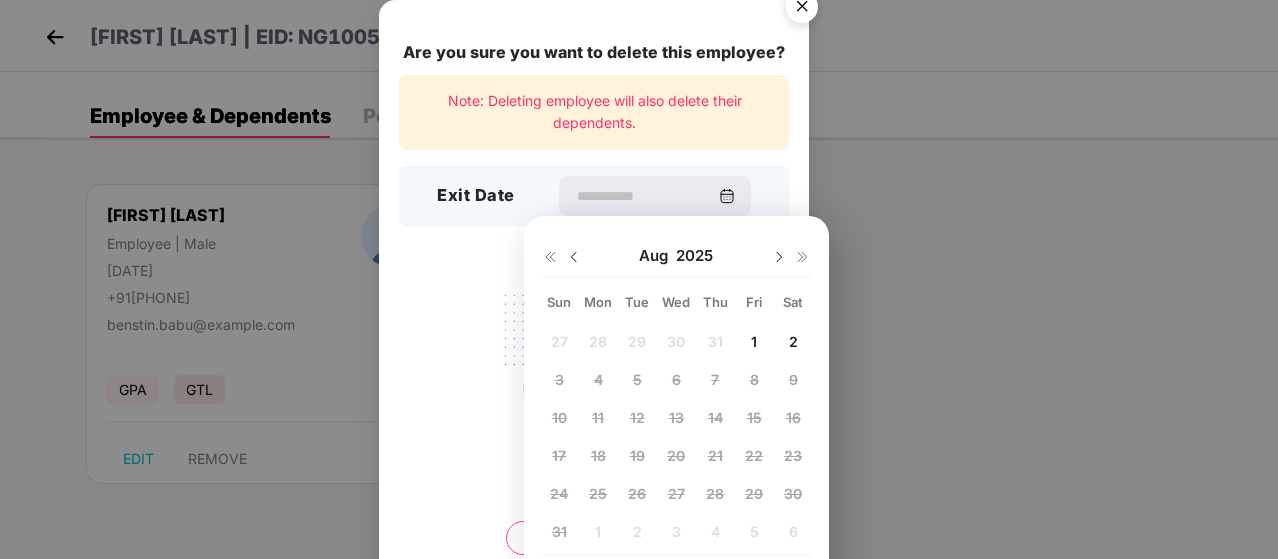 click at bounding box center (574, 257) 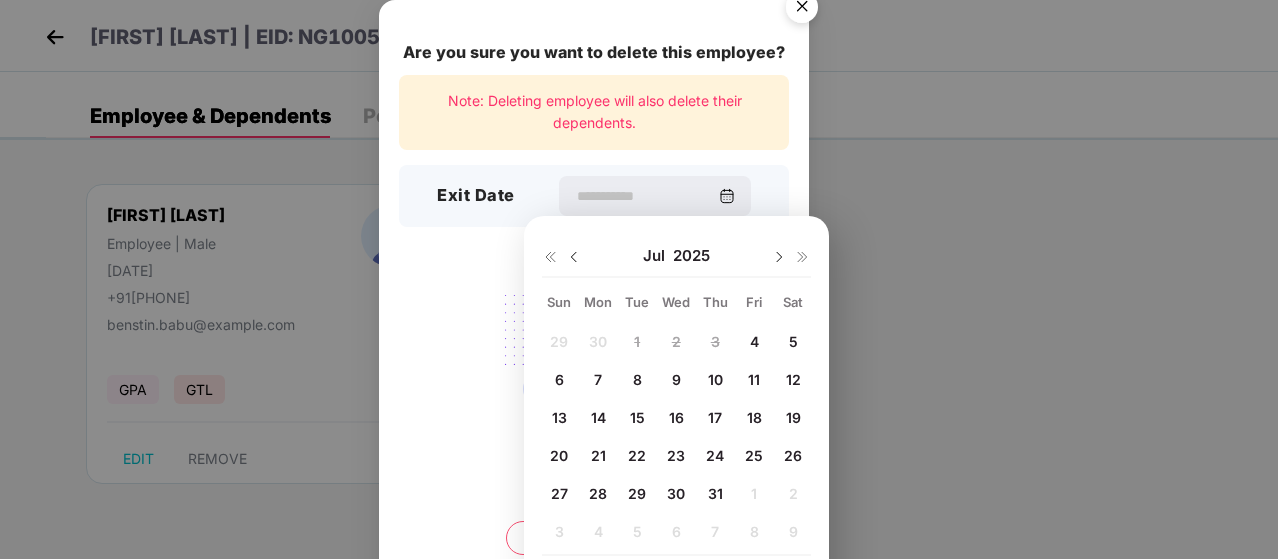 click on "31" at bounding box center (715, 493) 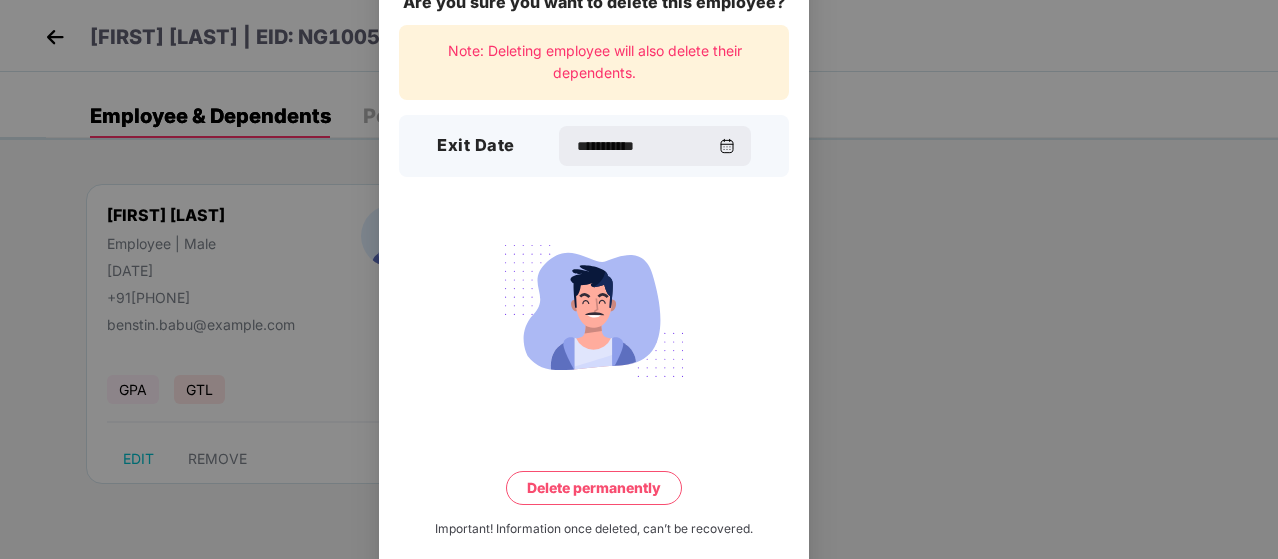 scroll, scrollTop: 78, scrollLeft: 0, axis: vertical 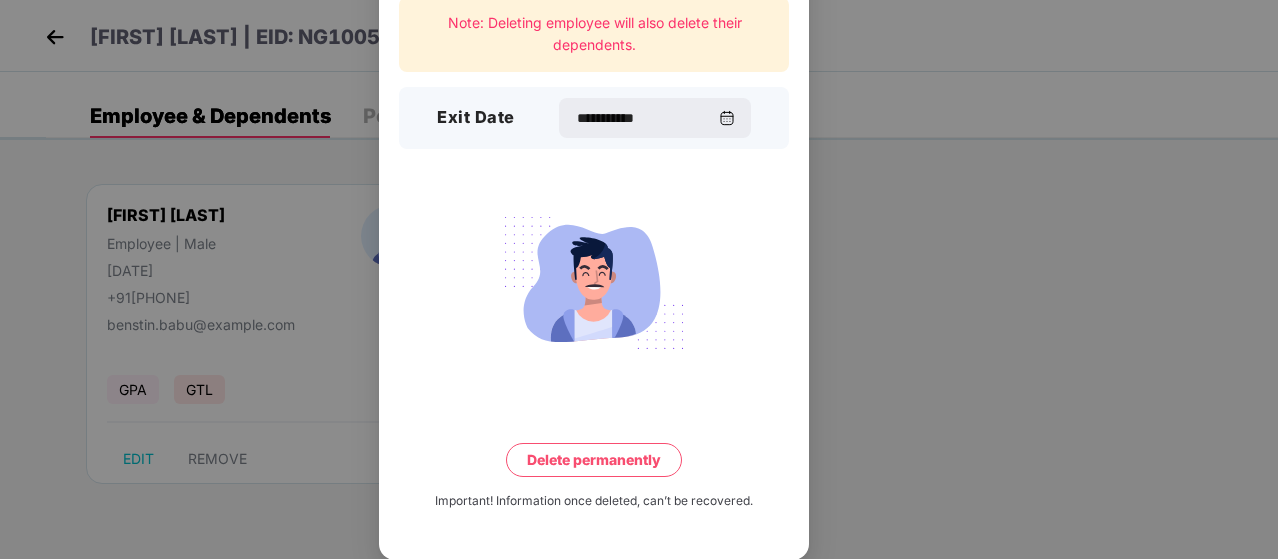 click on "Delete permanently" at bounding box center (594, 460) 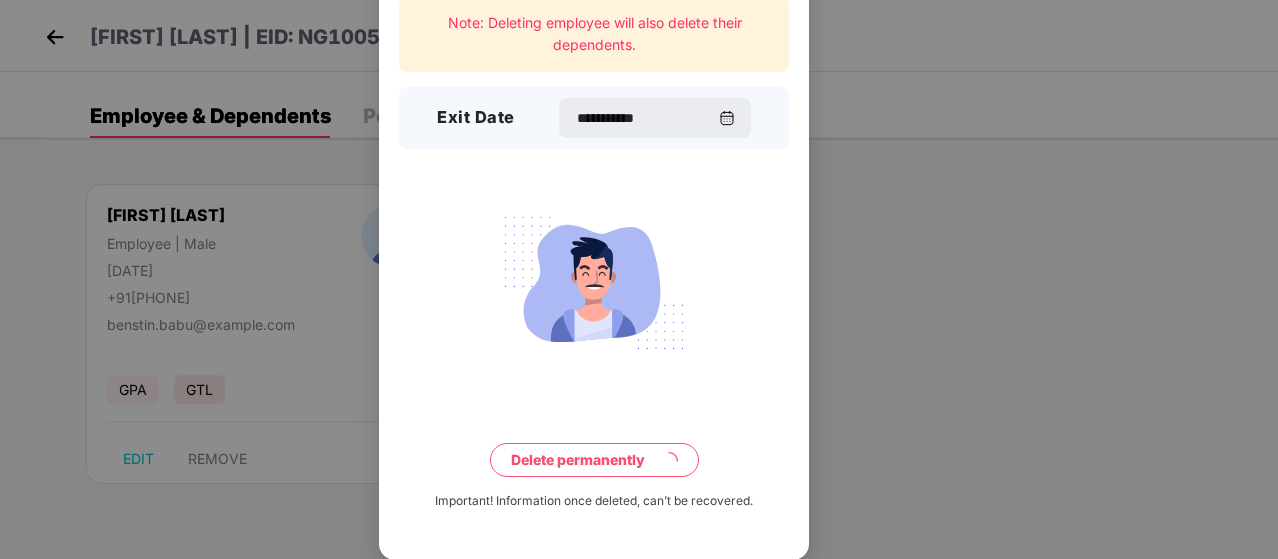 scroll, scrollTop: 0, scrollLeft: 0, axis: both 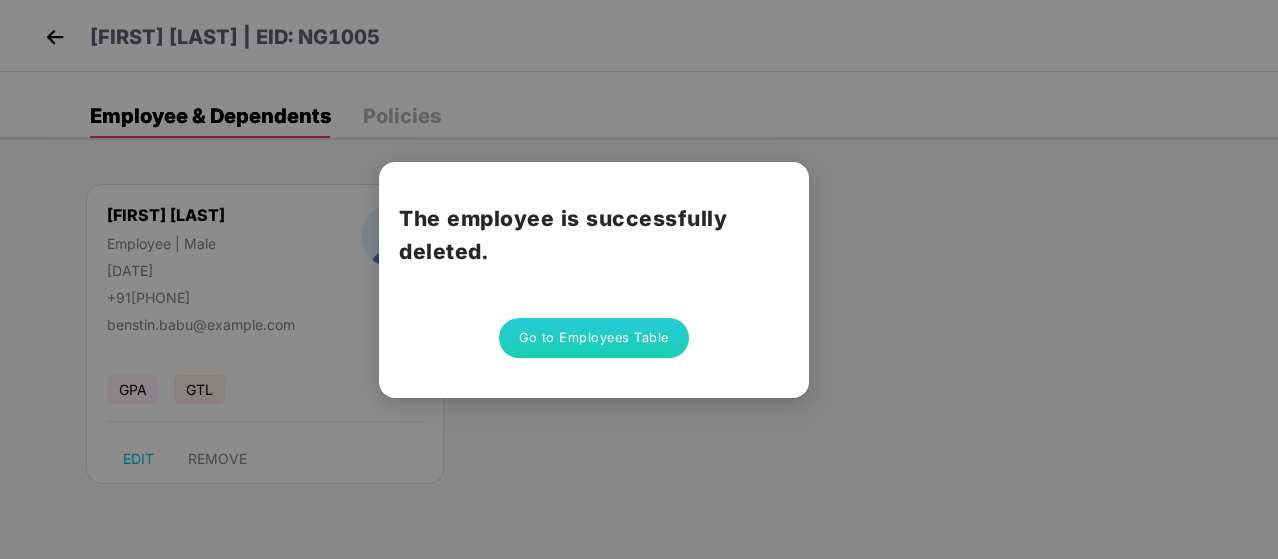 click on "Go to Employees Table" at bounding box center (594, 338) 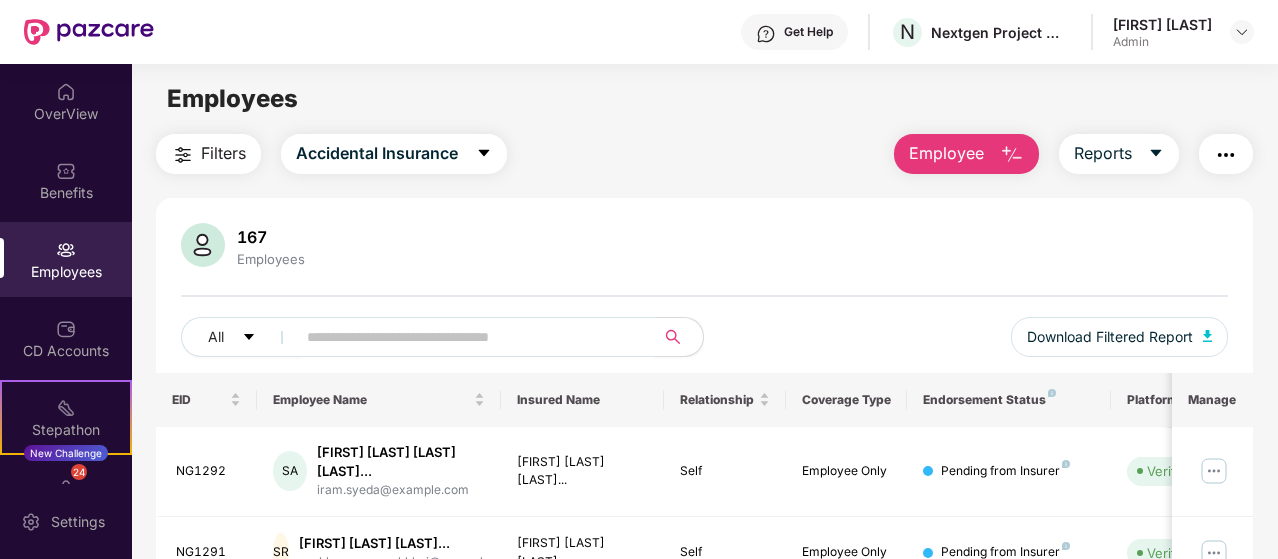 click at bounding box center (467, 337) 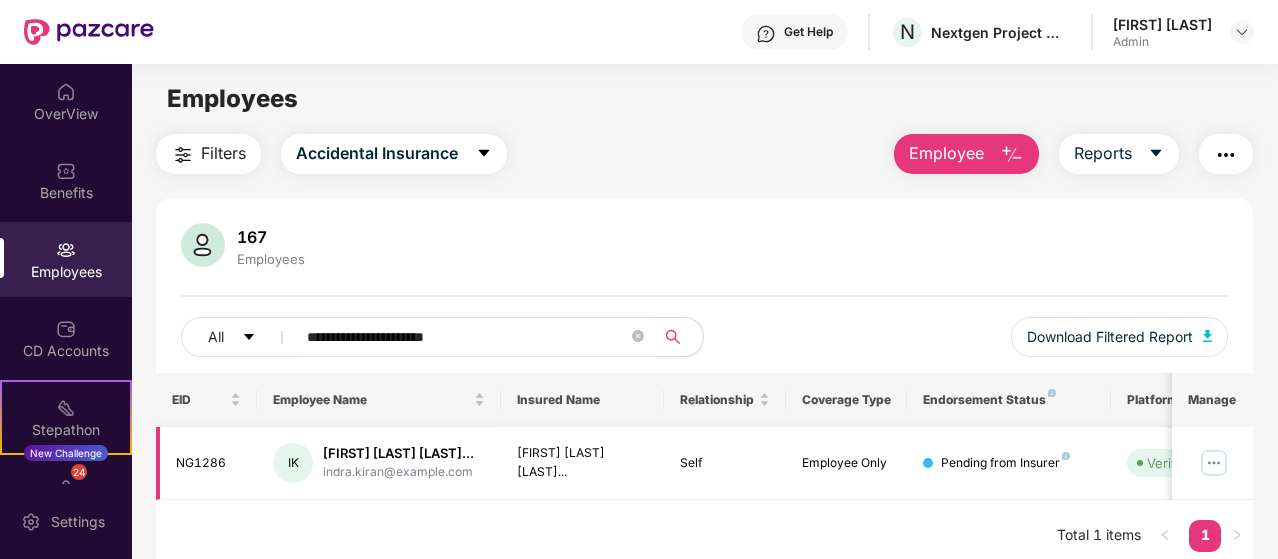 type on "**********" 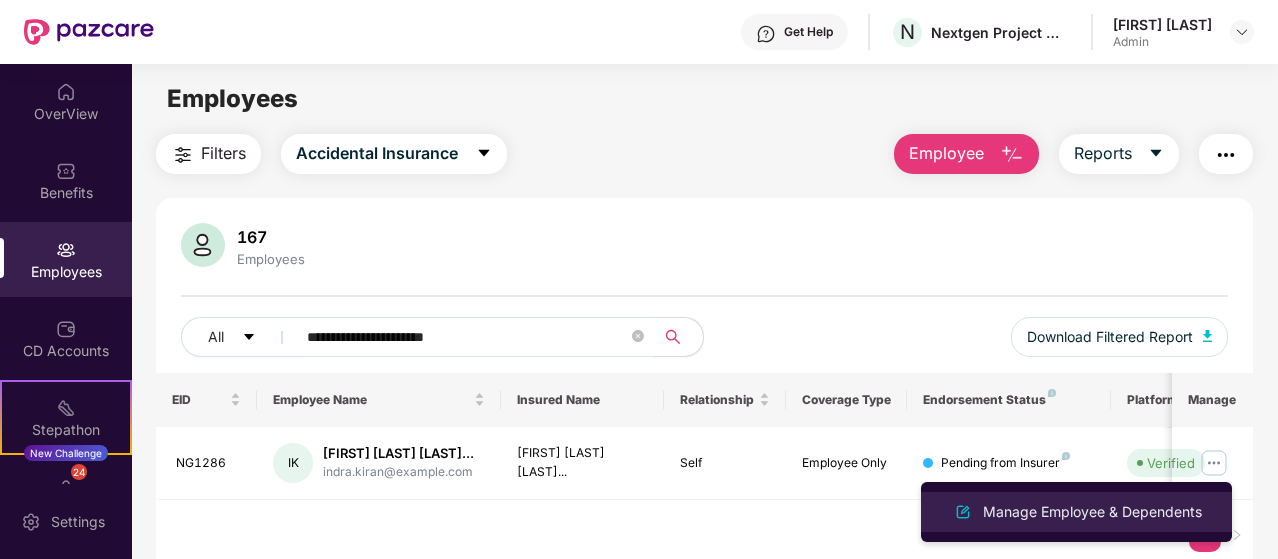 click on "Manage Employee & Dependents" at bounding box center (1092, 512) 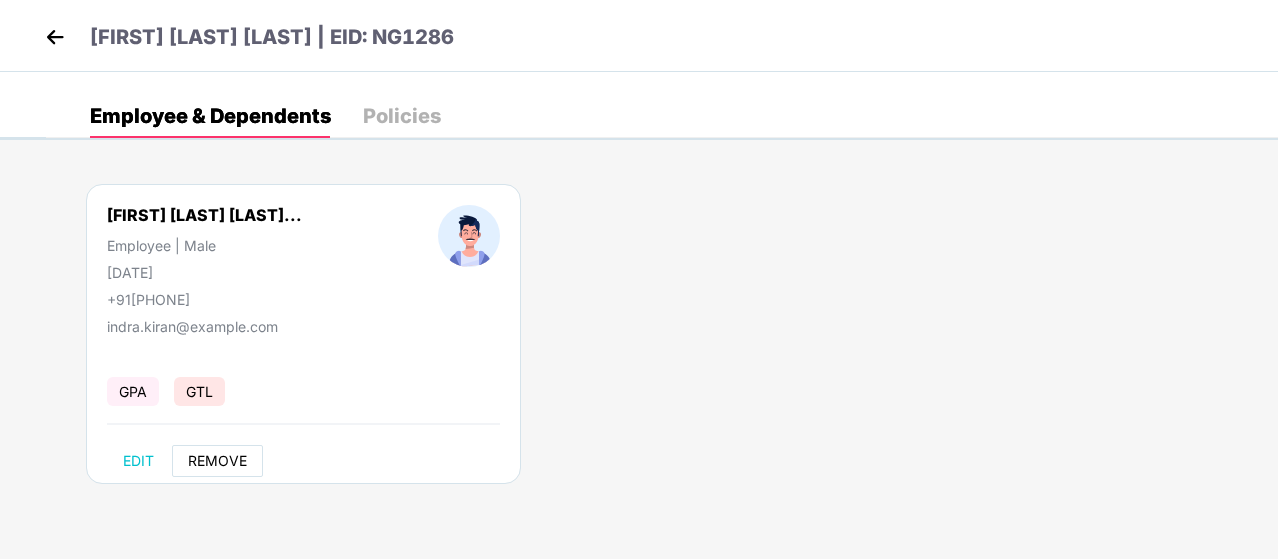 click on "REMOVE" at bounding box center [217, 461] 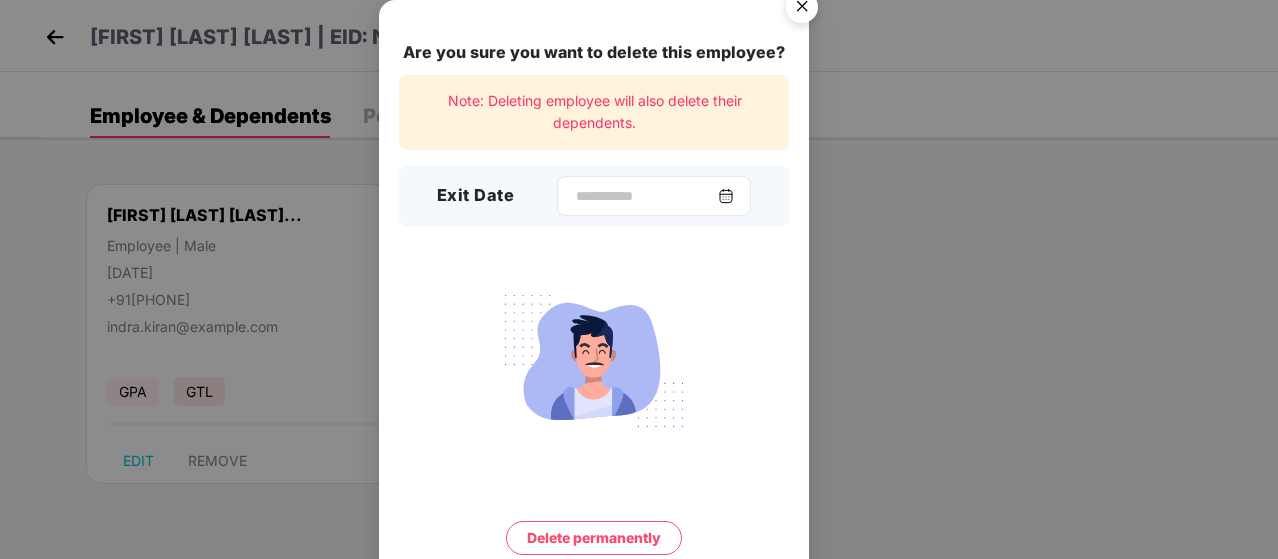 click at bounding box center [726, 196] 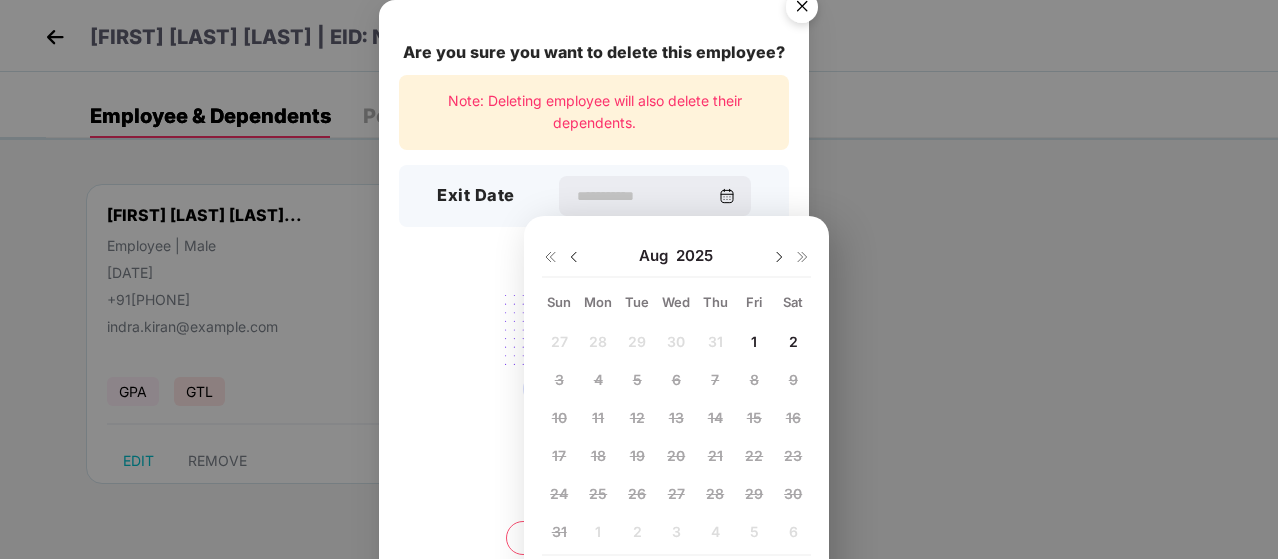 click at bounding box center [574, 257] 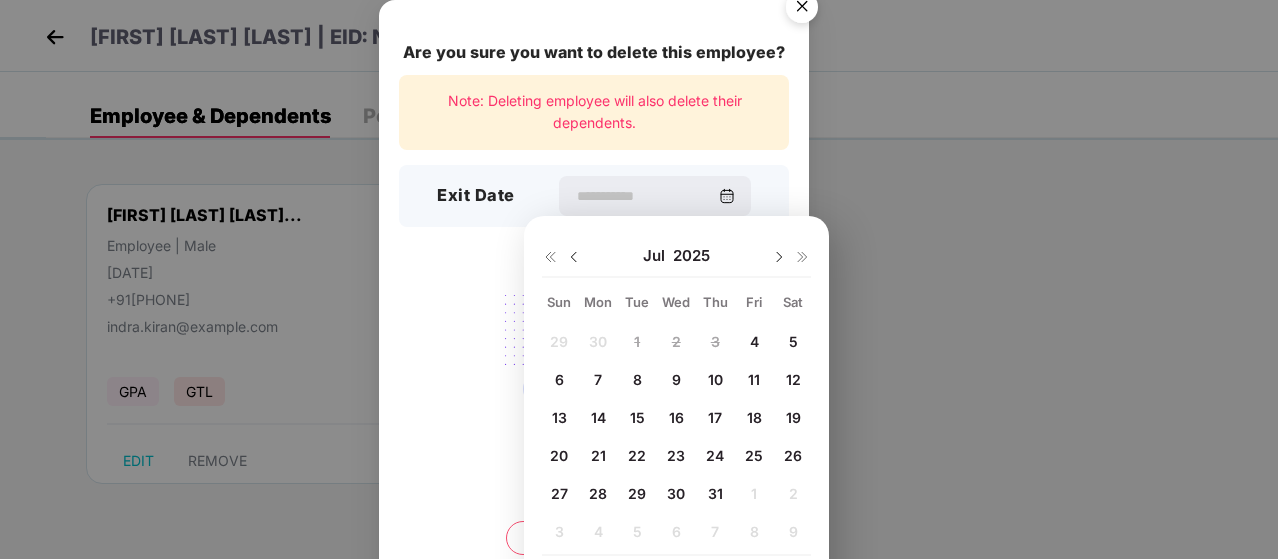click on "31" at bounding box center [715, 493] 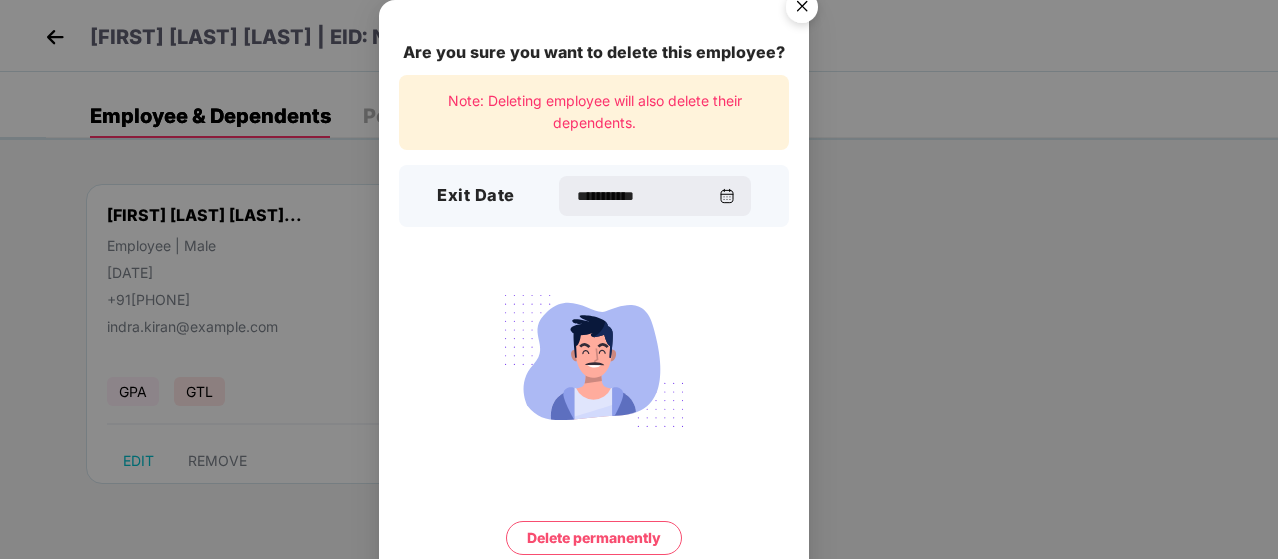 click on "Delete permanently" at bounding box center (594, 538) 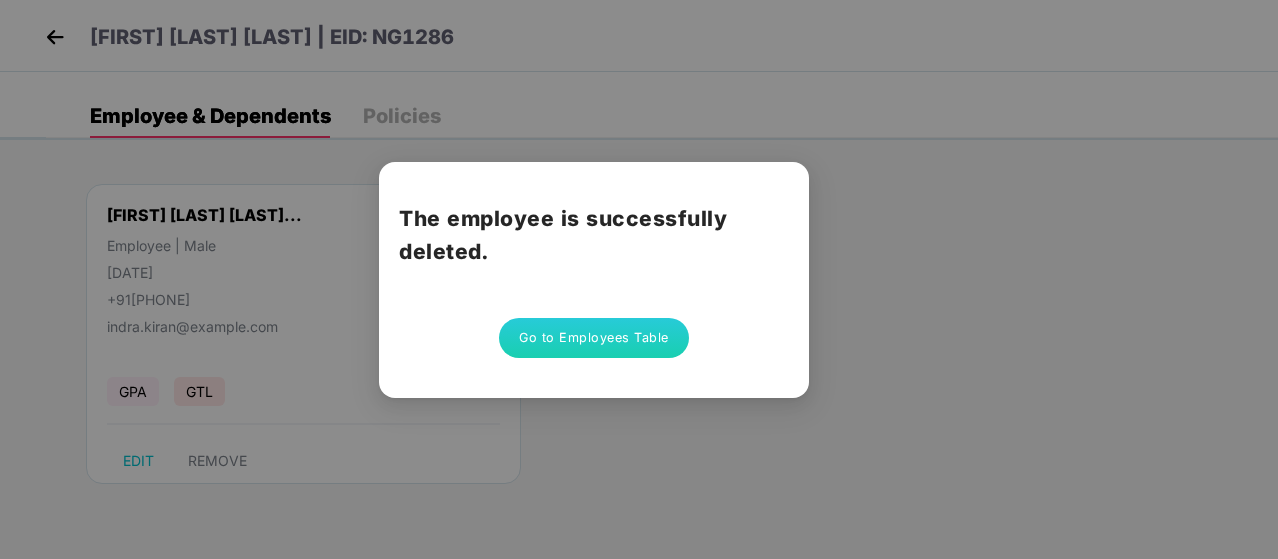click on "Go to Employees Table" at bounding box center (594, 338) 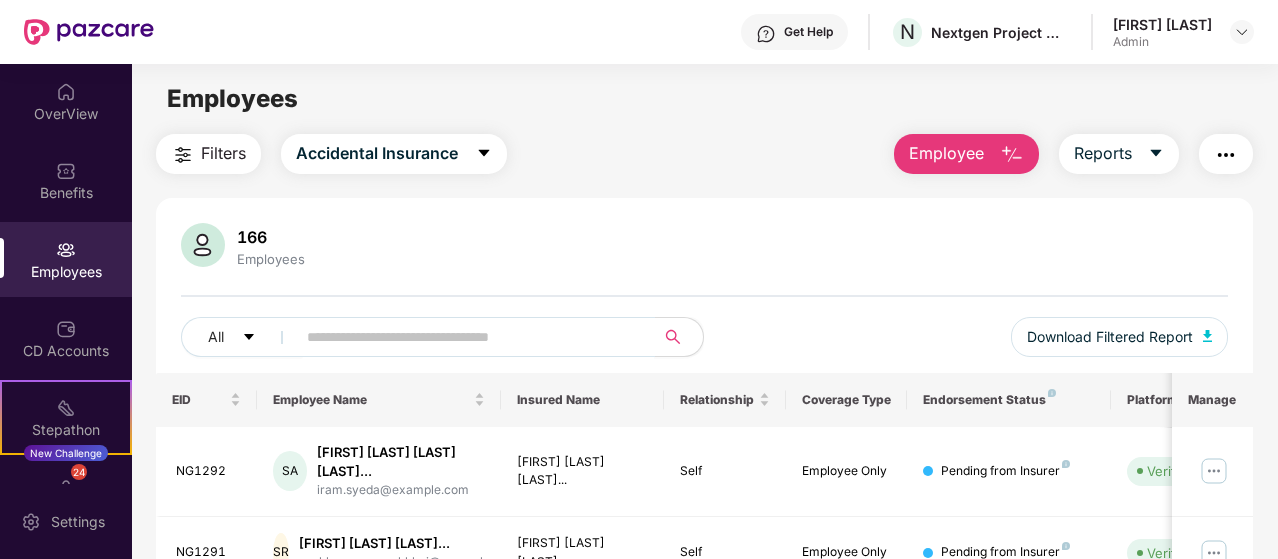 click at bounding box center [467, 337] 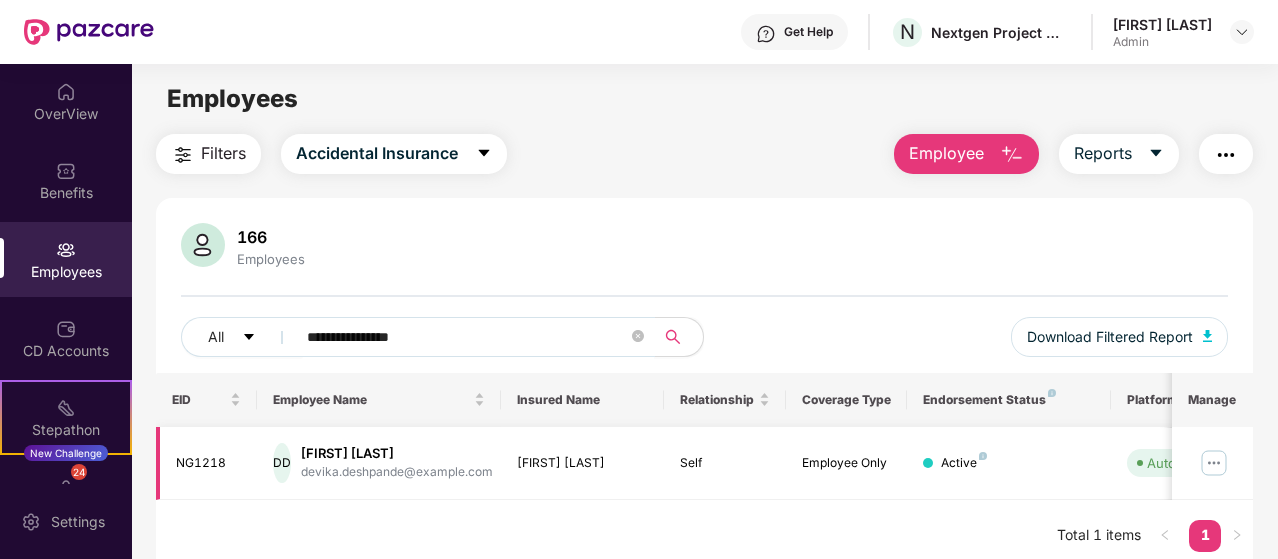 type on "**********" 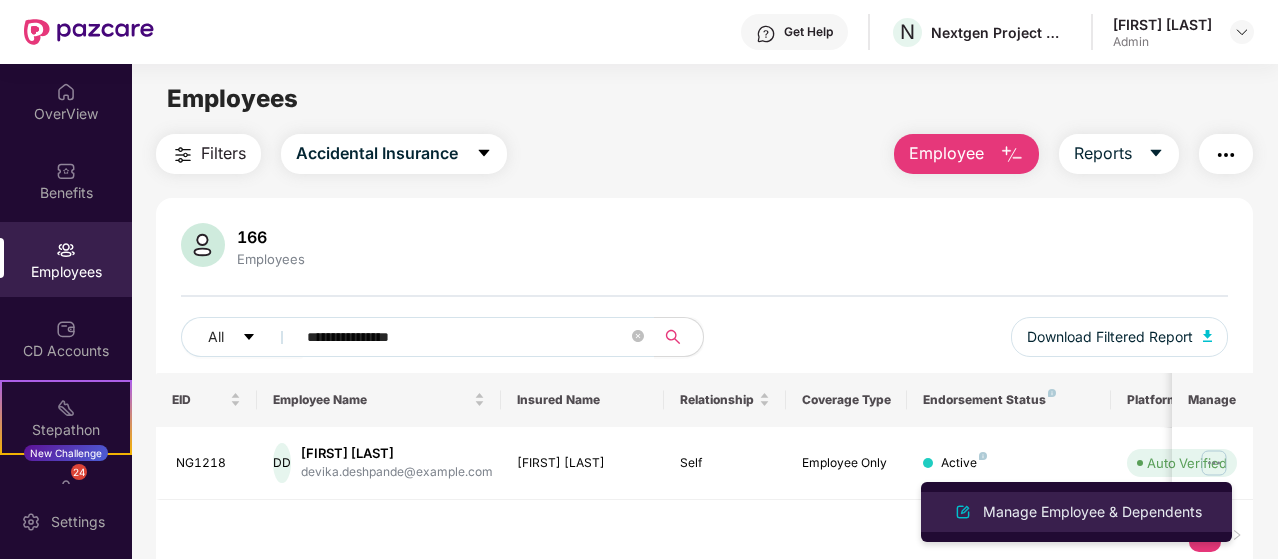 click on "Manage Employee & Dependents" at bounding box center (1092, 512) 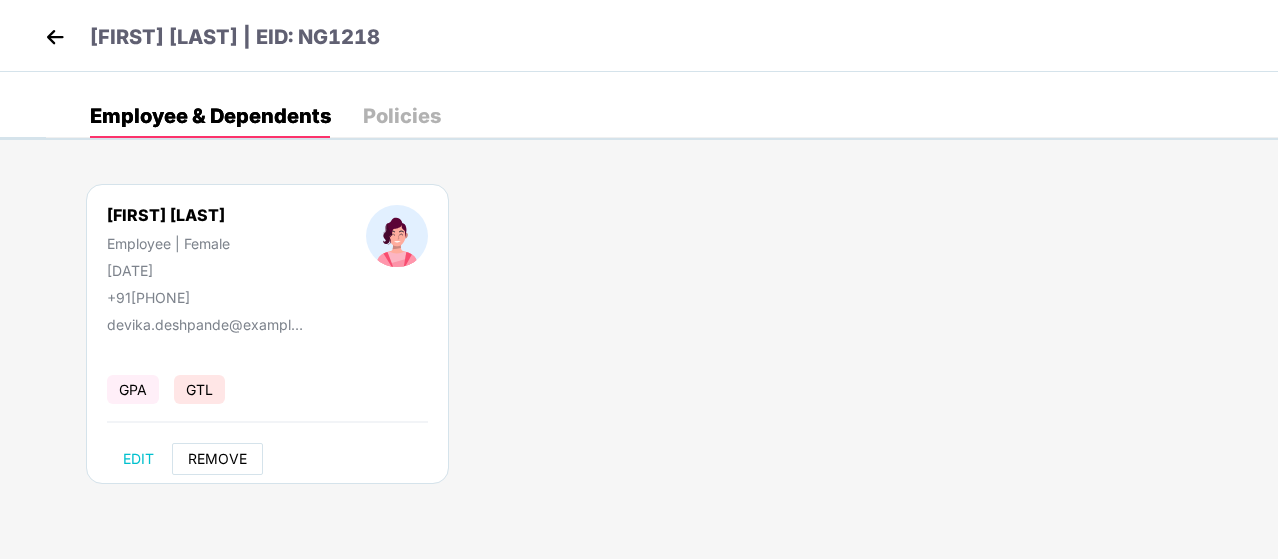 click on "REMOVE" at bounding box center [217, 459] 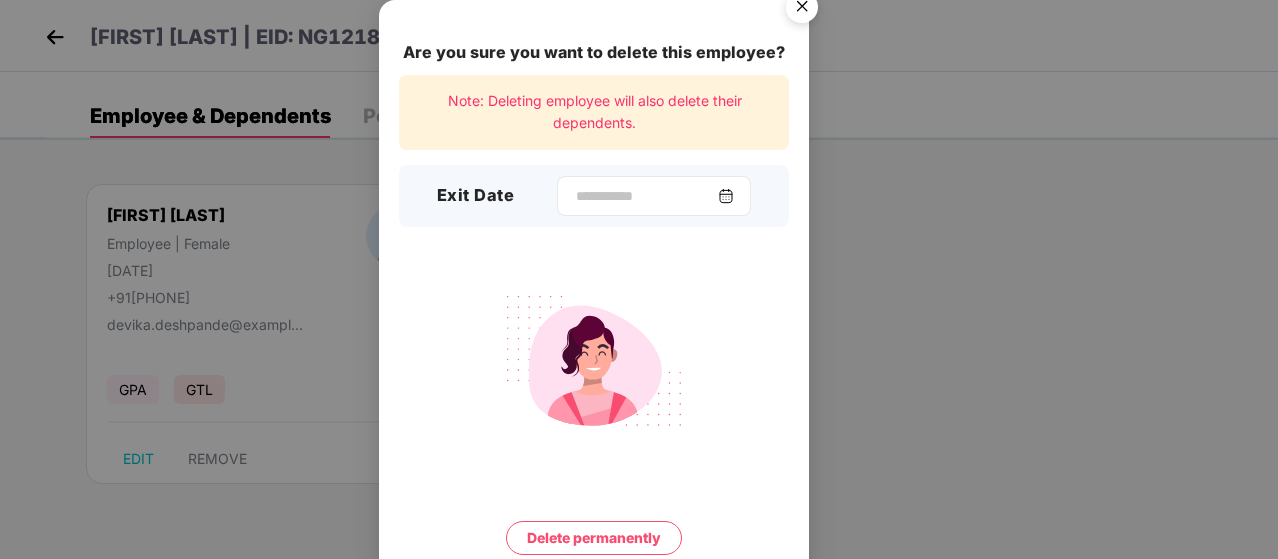 click at bounding box center [726, 196] 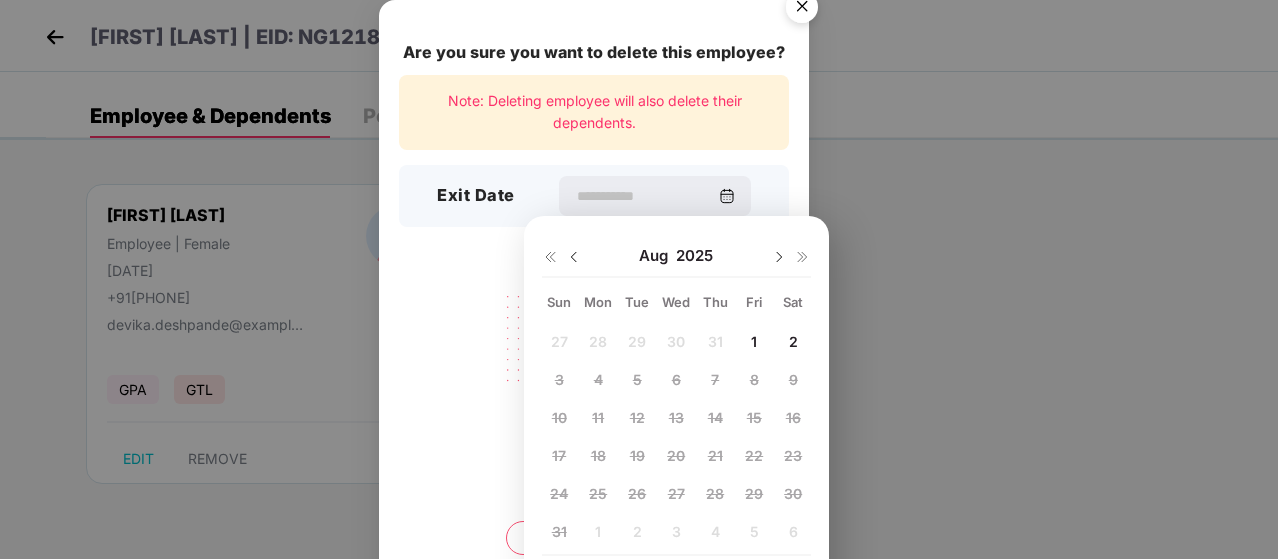 click at bounding box center (574, 257) 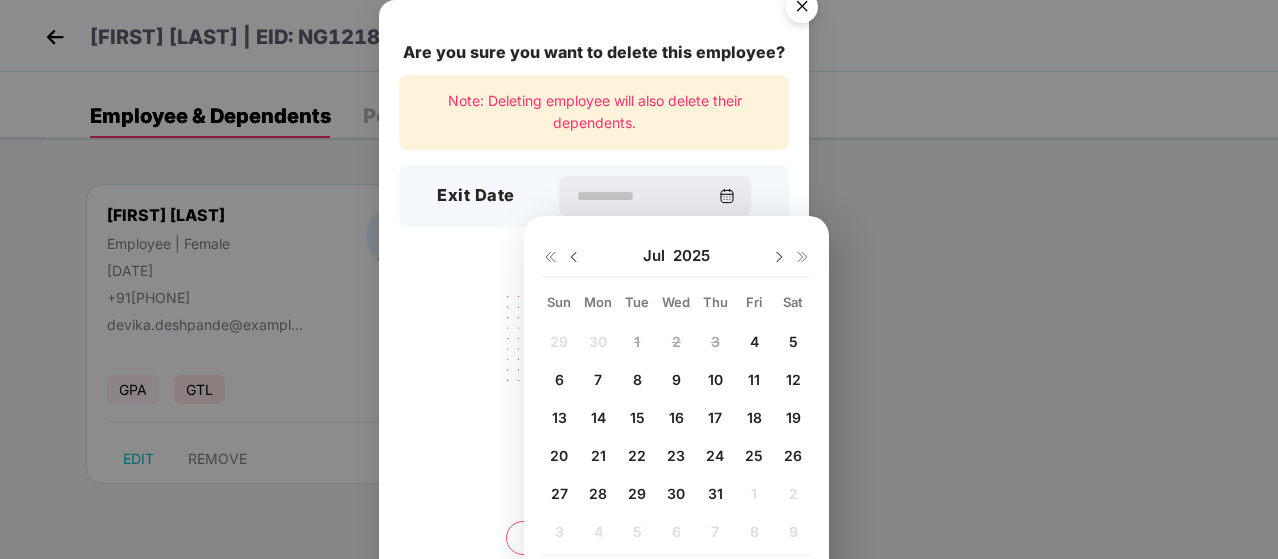 click on "31" at bounding box center (715, 493) 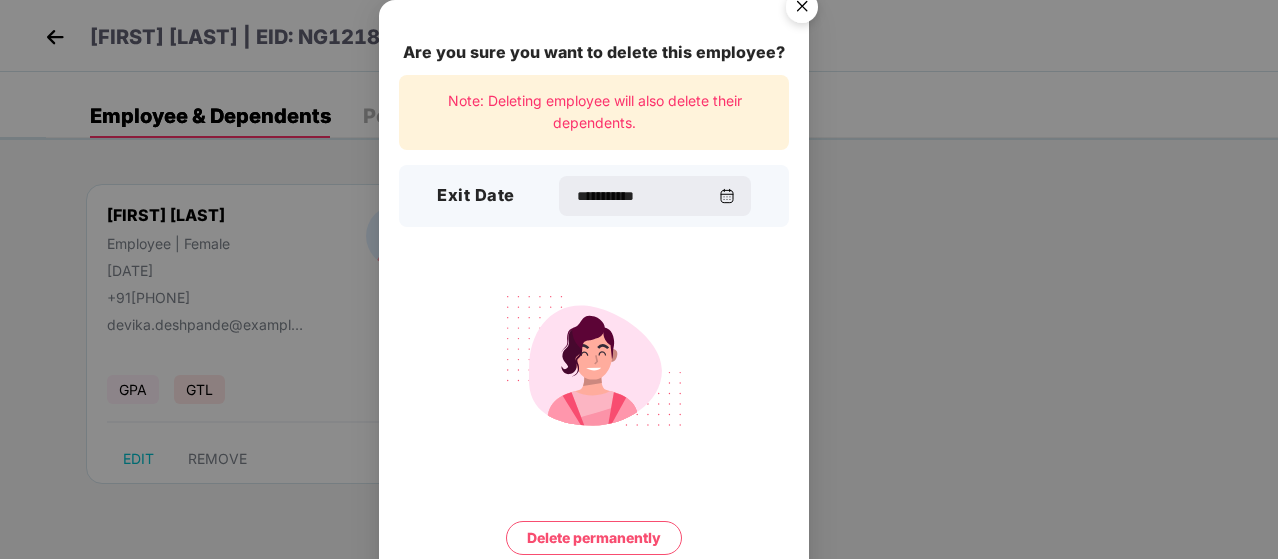 click on "Delete permanently" at bounding box center (594, 538) 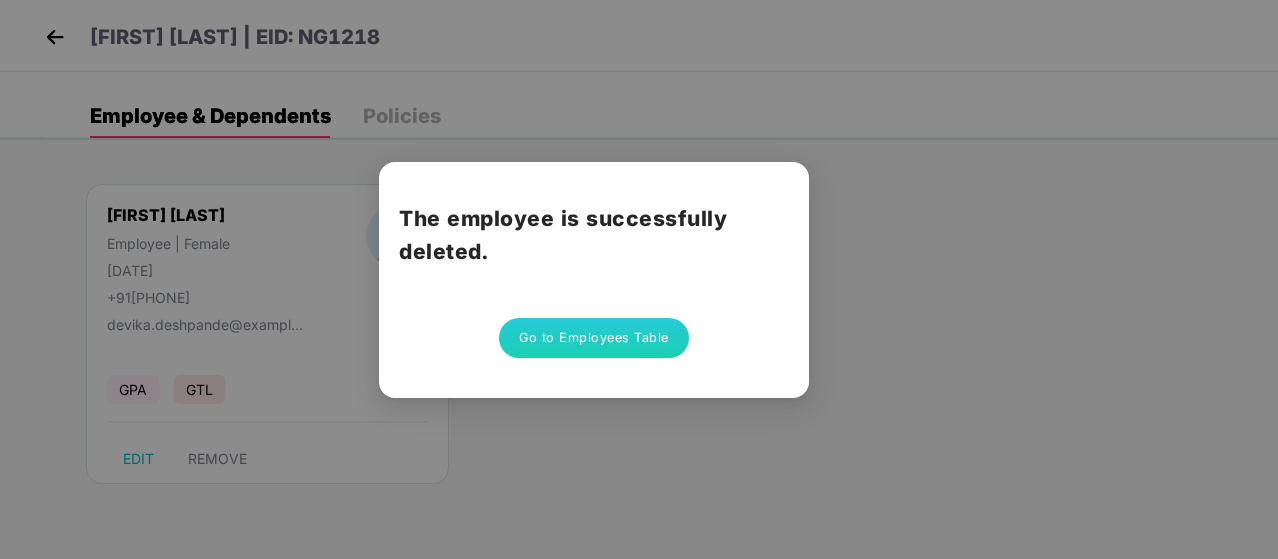 click on "Go to Employees Table" at bounding box center (594, 338) 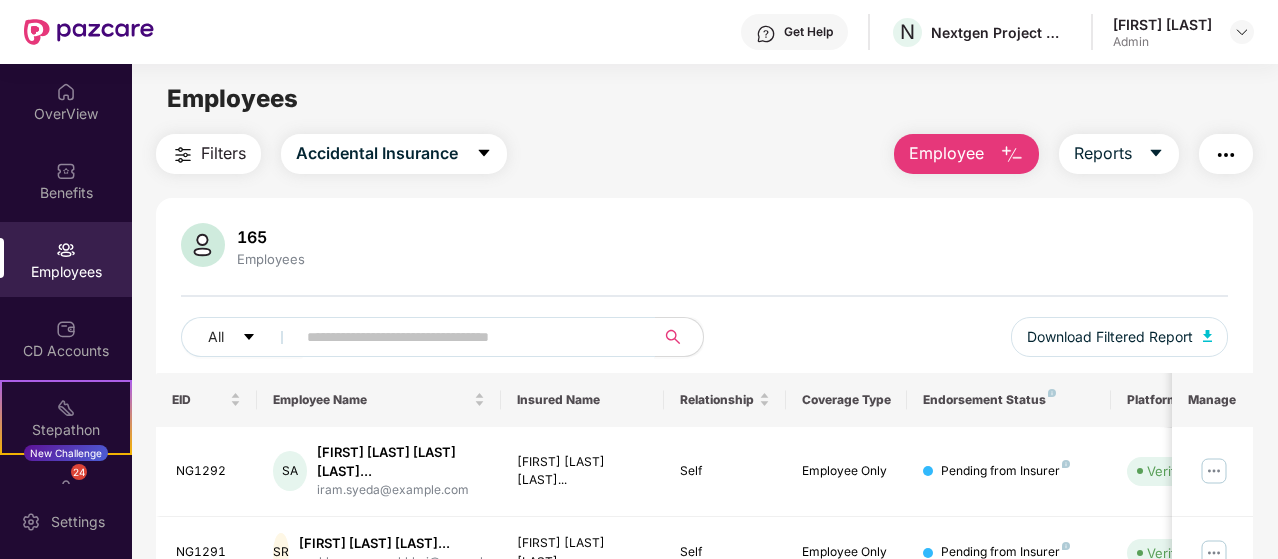 click at bounding box center [467, 337] 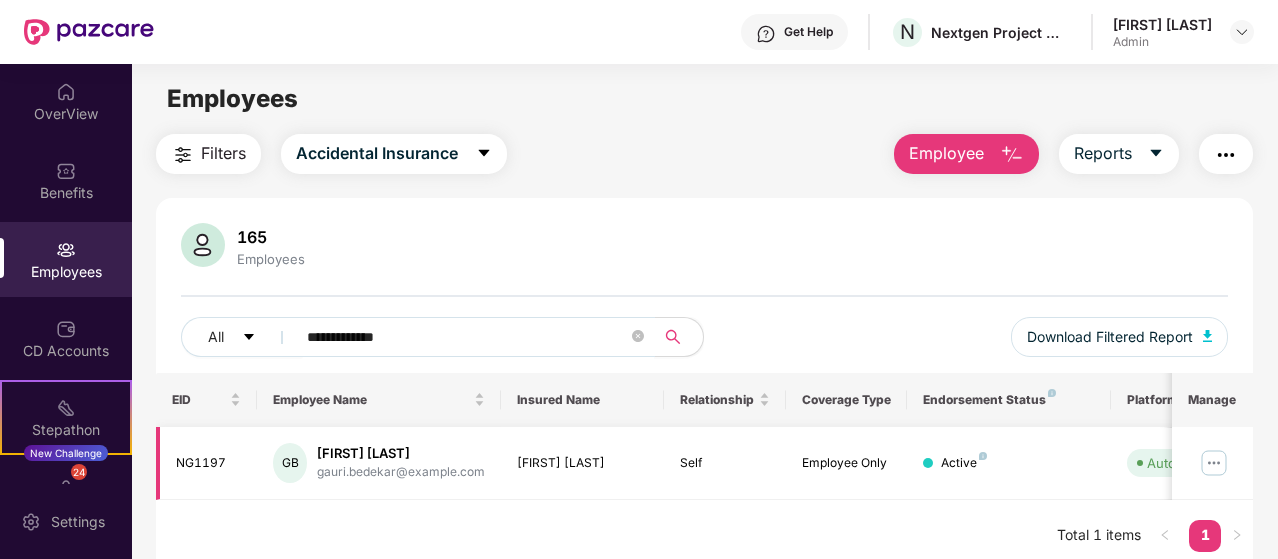 type on "**********" 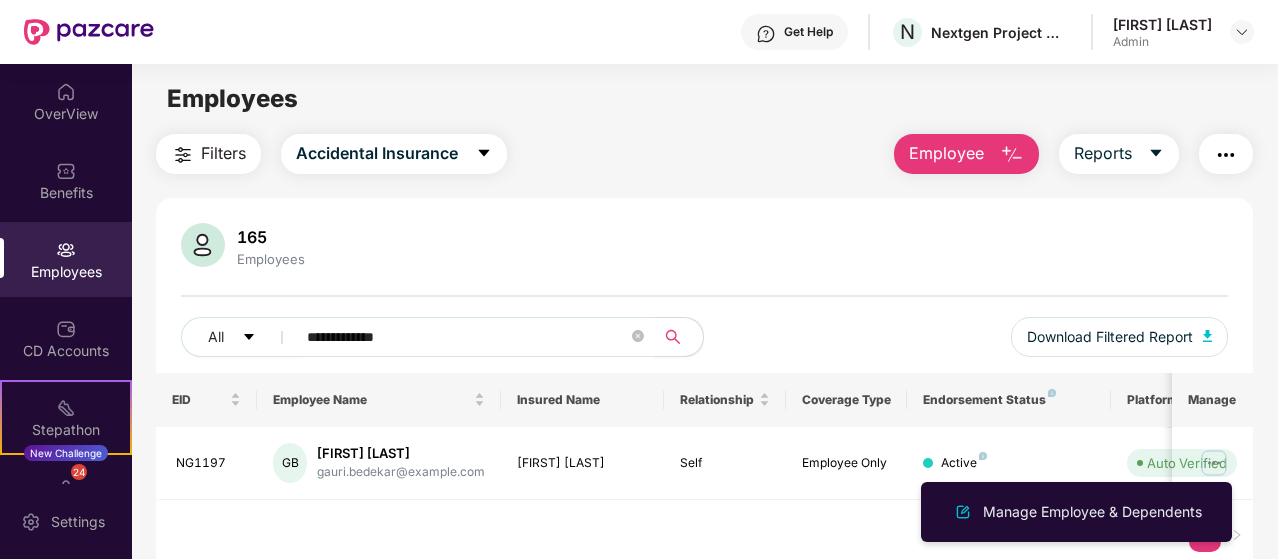 click on "Manage Employee & Dependents" at bounding box center (1092, 512) 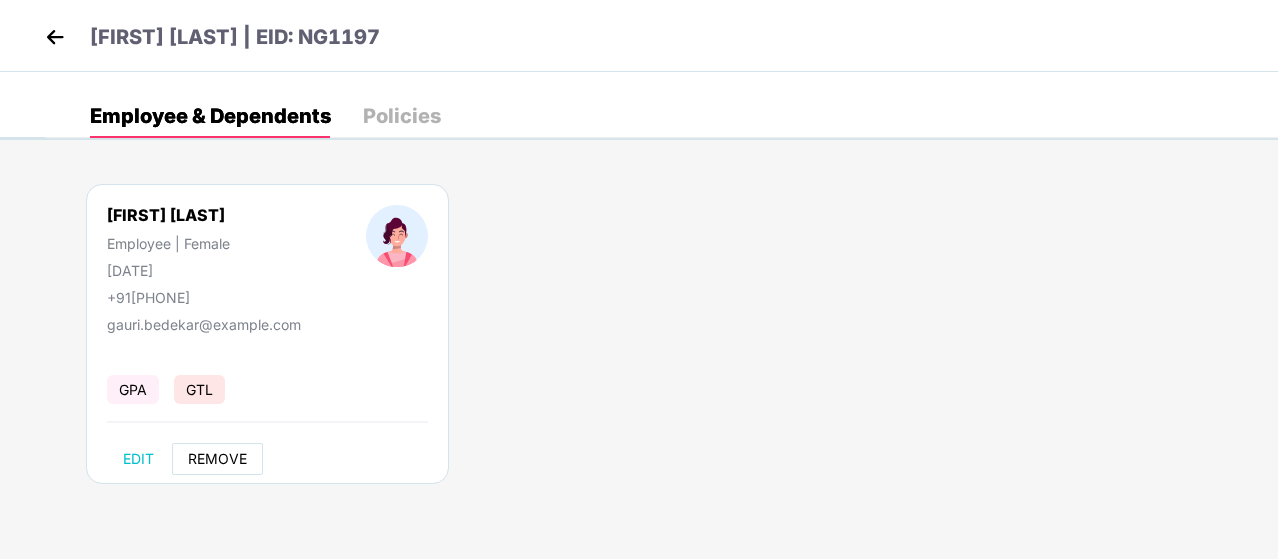 click on "REMOVE" at bounding box center (217, 459) 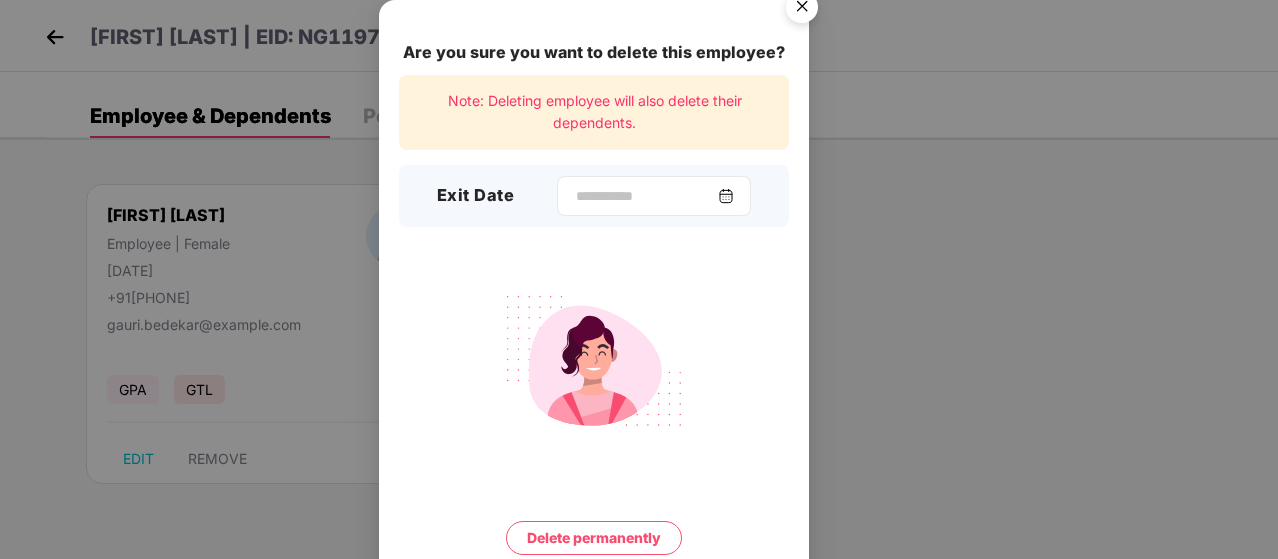 click at bounding box center (726, 196) 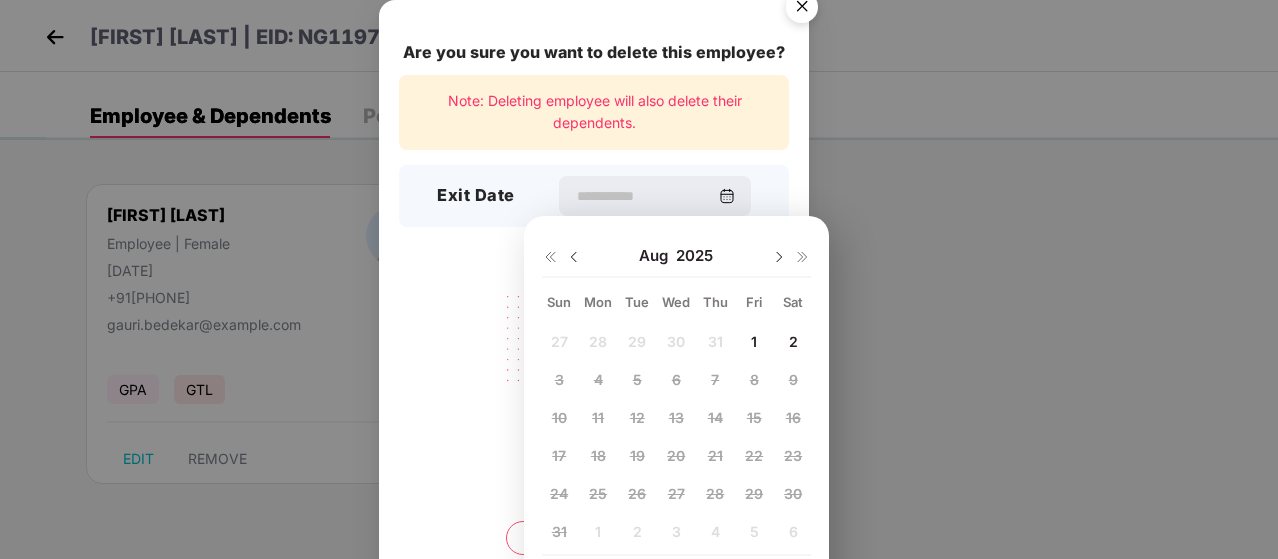 click at bounding box center [574, 257] 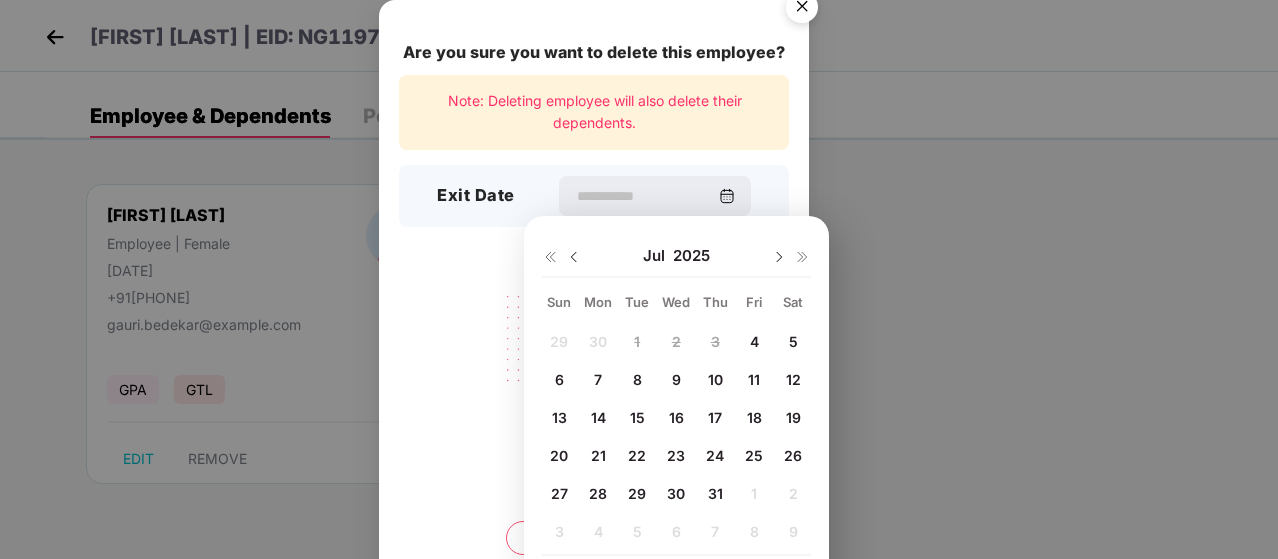 click on "31" at bounding box center [715, 493] 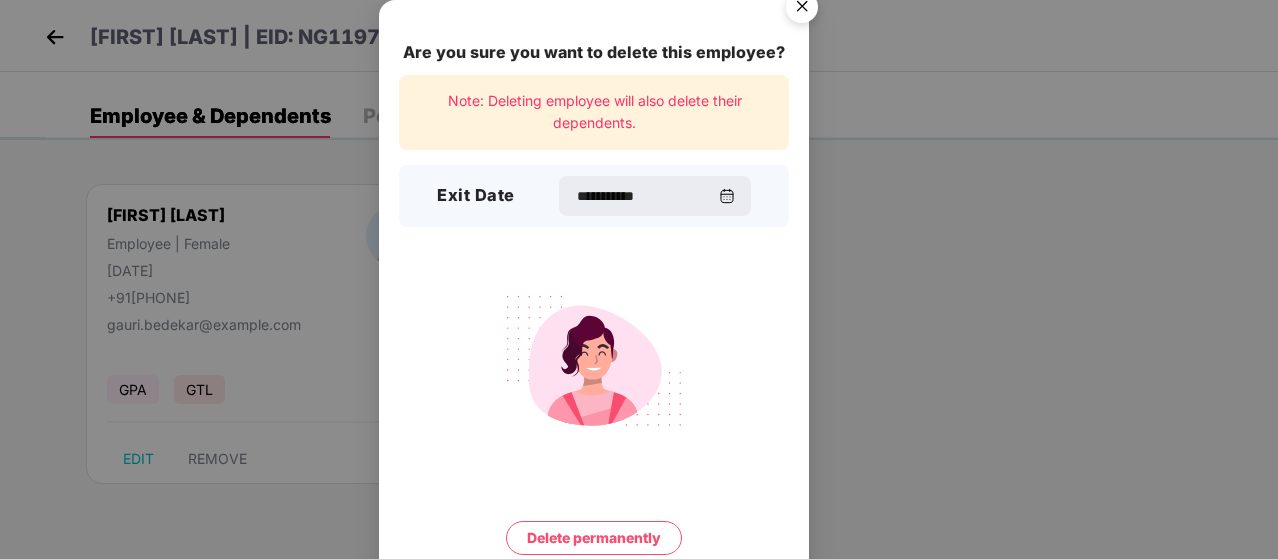 click on "Delete permanently" at bounding box center [594, 538] 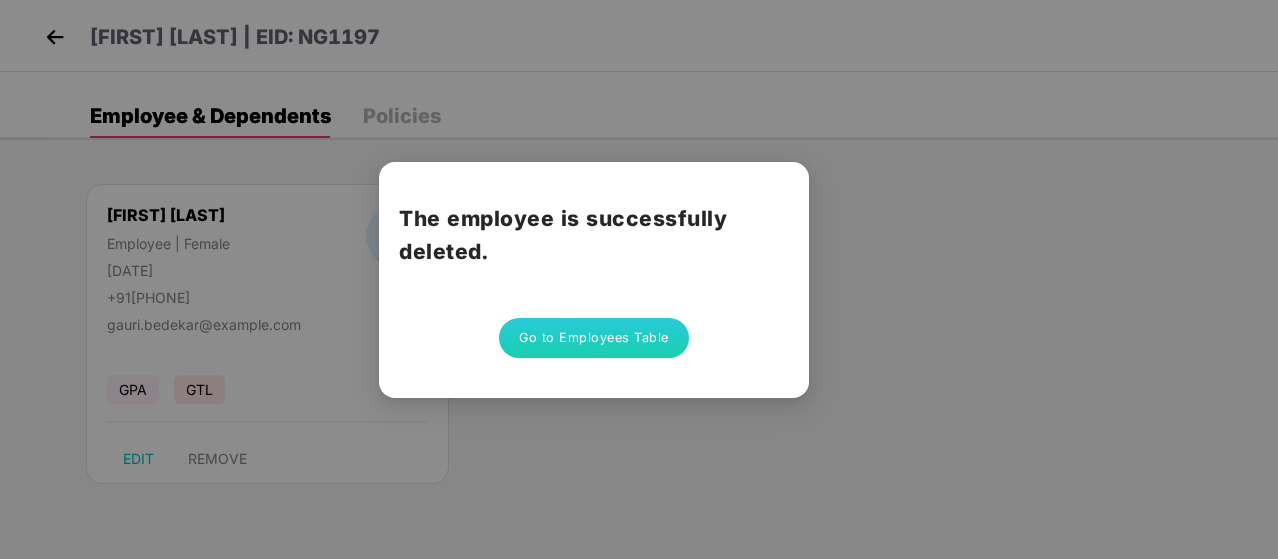 click on "Go to Employees Table" at bounding box center (594, 338) 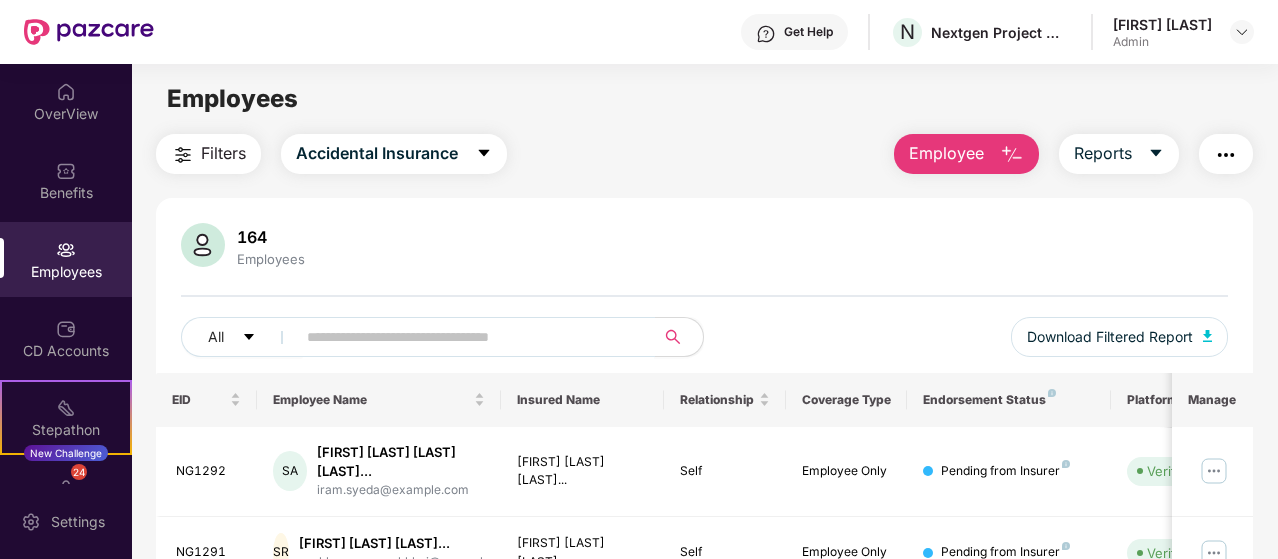 click at bounding box center [467, 337] 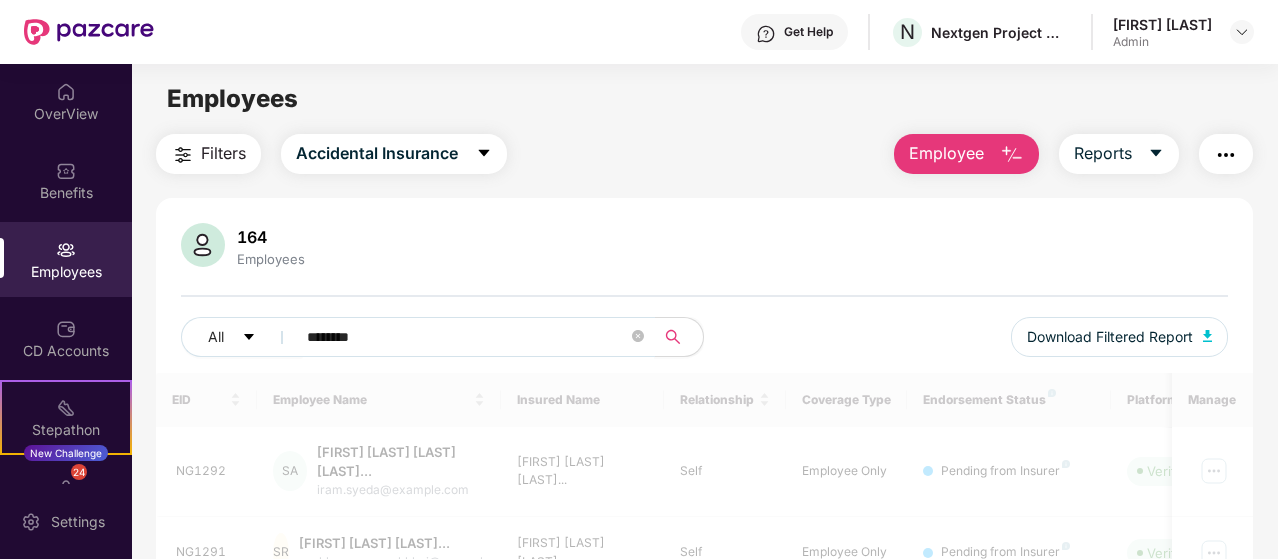 click on "********" at bounding box center [467, 337] 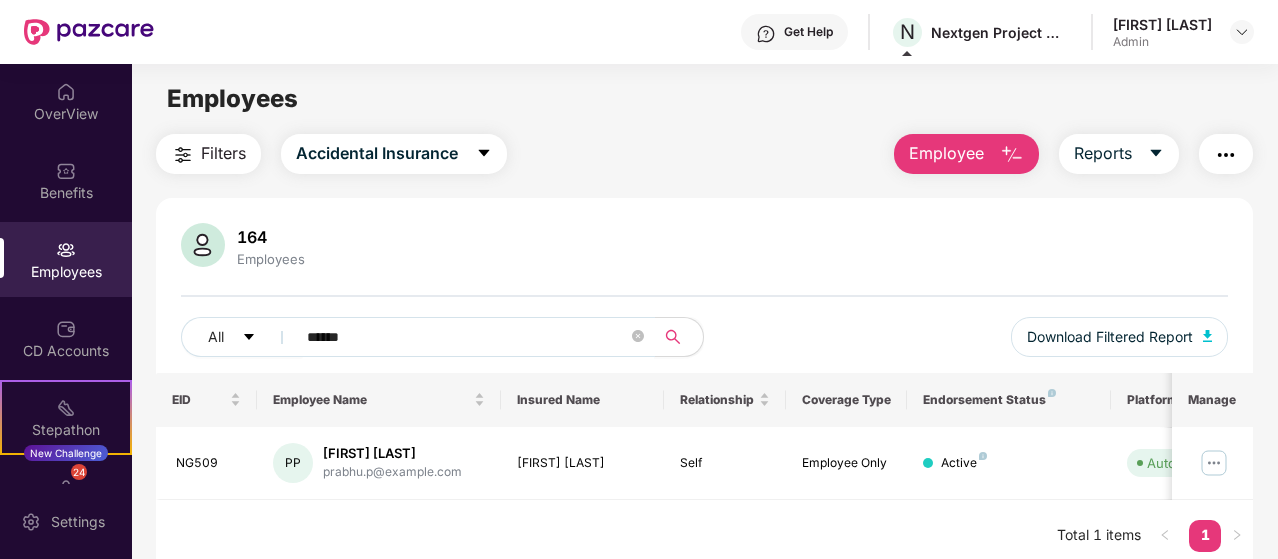 type on "******" 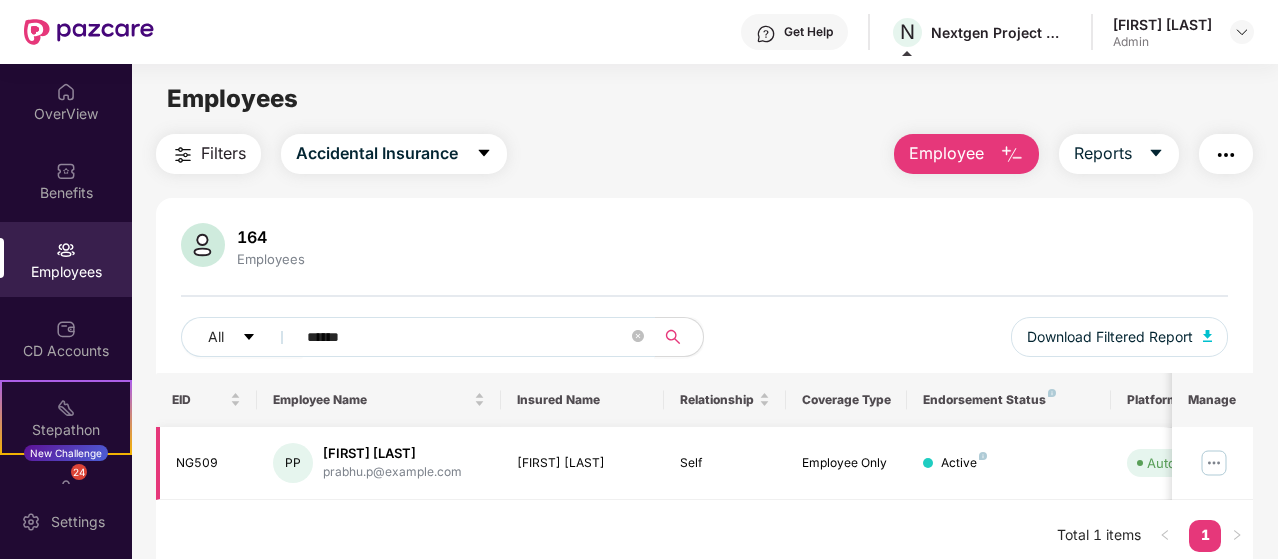 click at bounding box center (1214, 463) 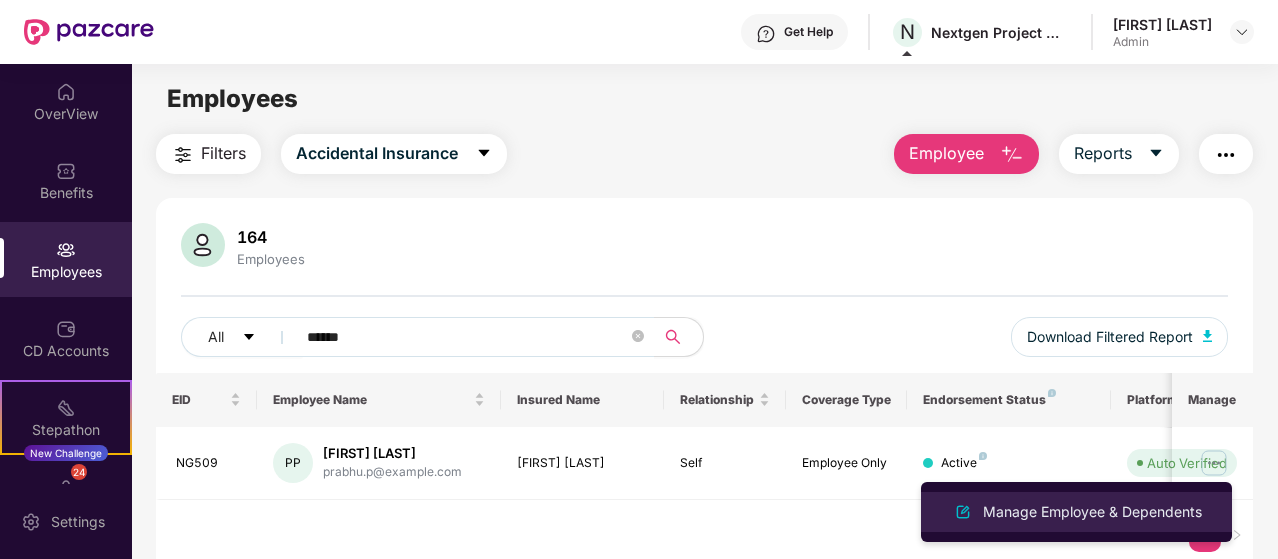 click on "Manage Employee & Dependents" at bounding box center (1092, 512) 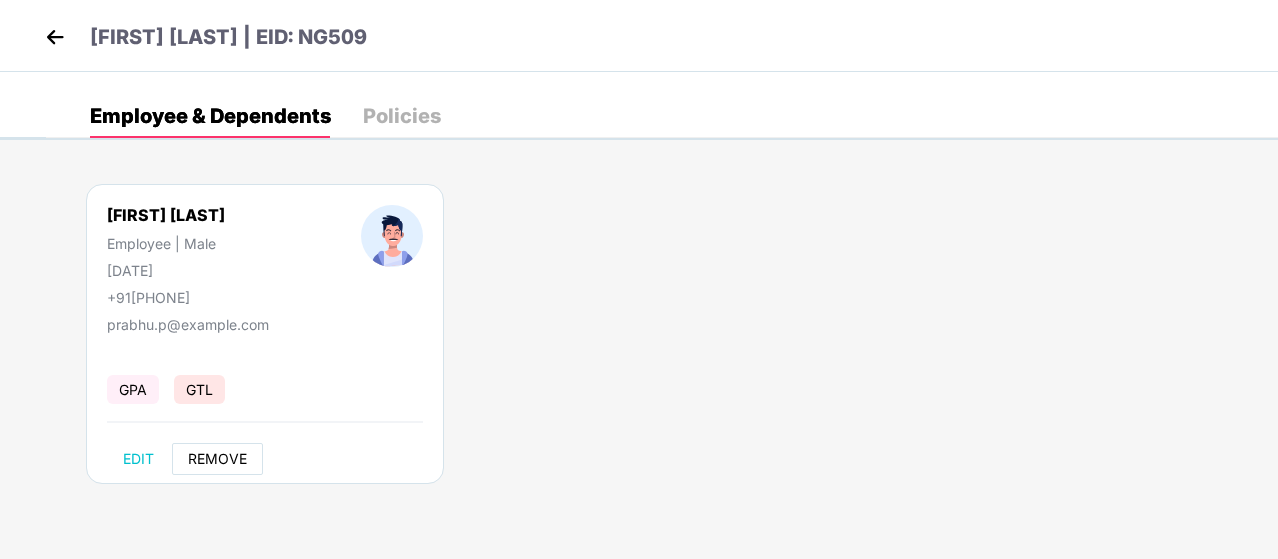 click on "REMOVE" at bounding box center (217, 459) 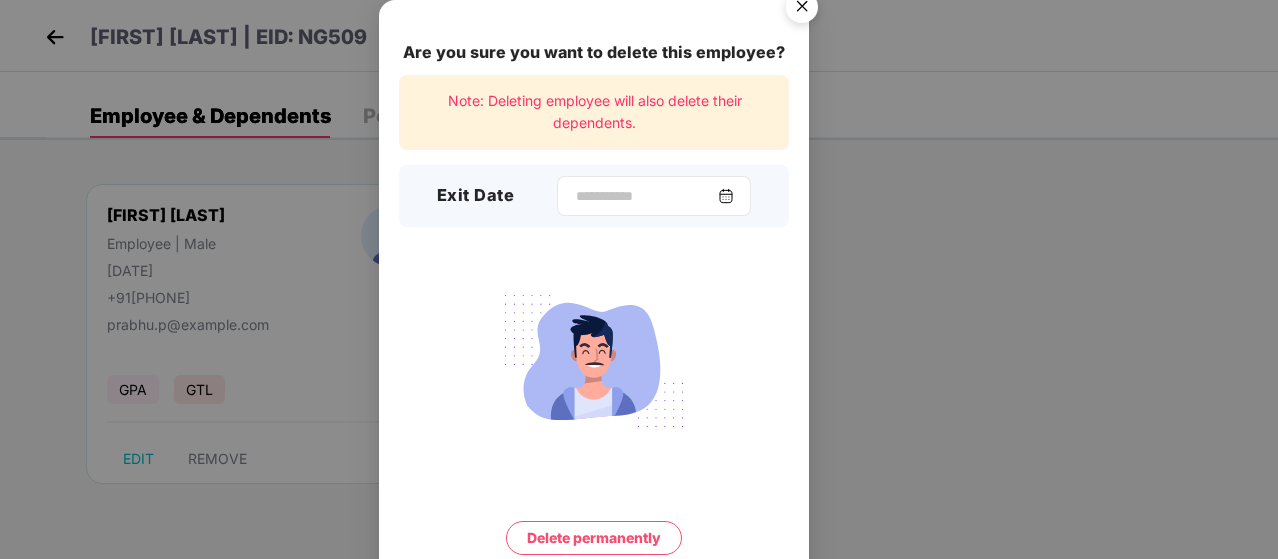 click at bounding box center [726, 196] 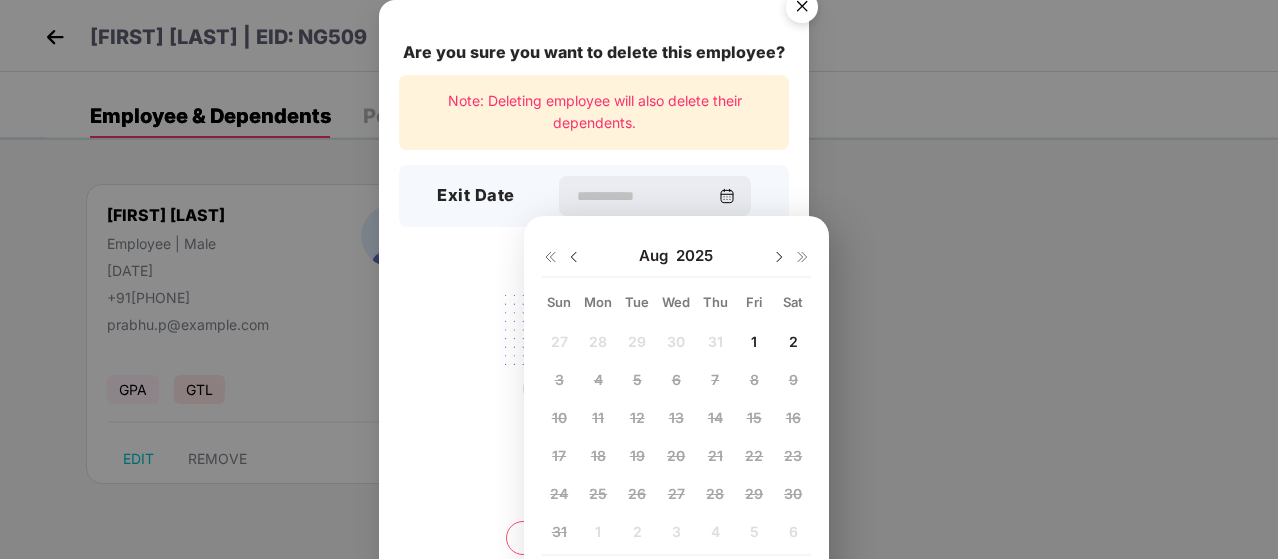 click at bounding box center [574, 257] 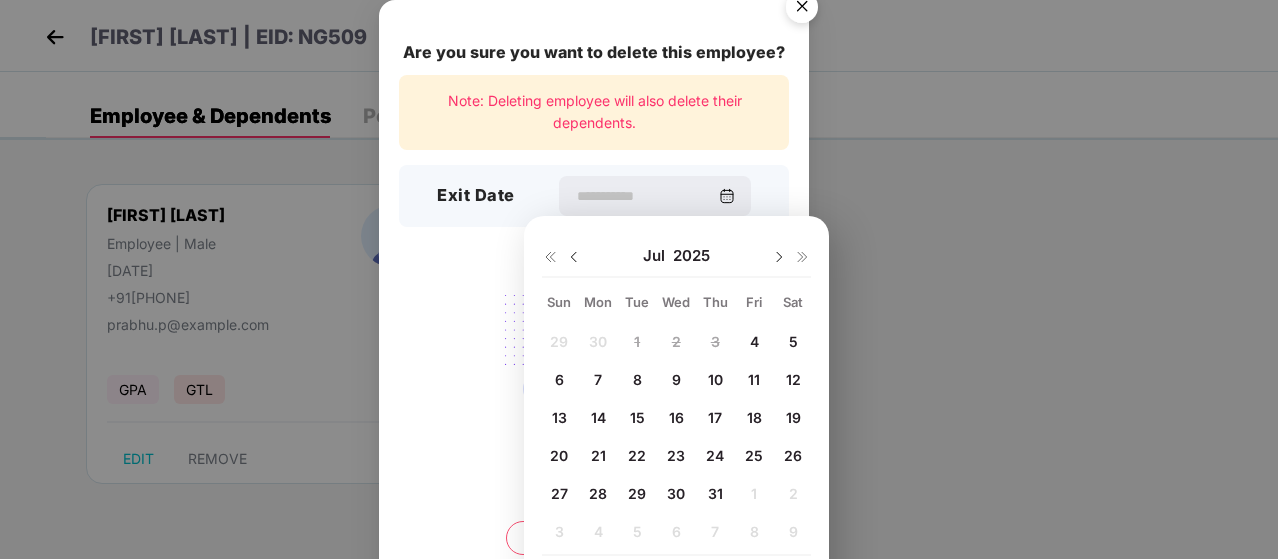 click on "31" at bounding box center (715, 493) 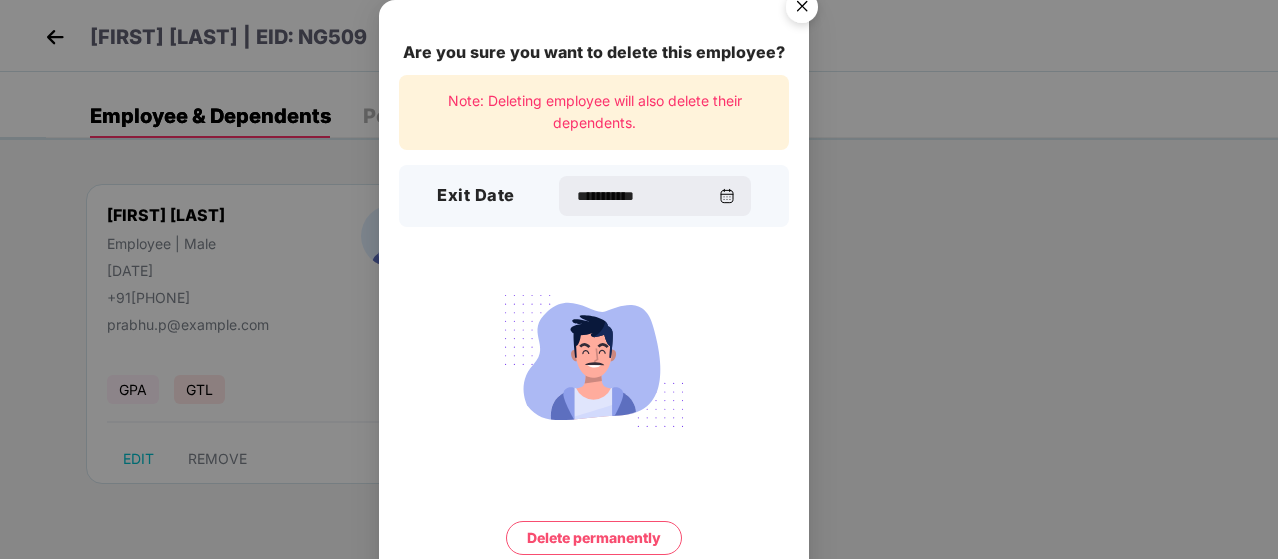 click on "Delete permanently" at bounding box center [594, 538] 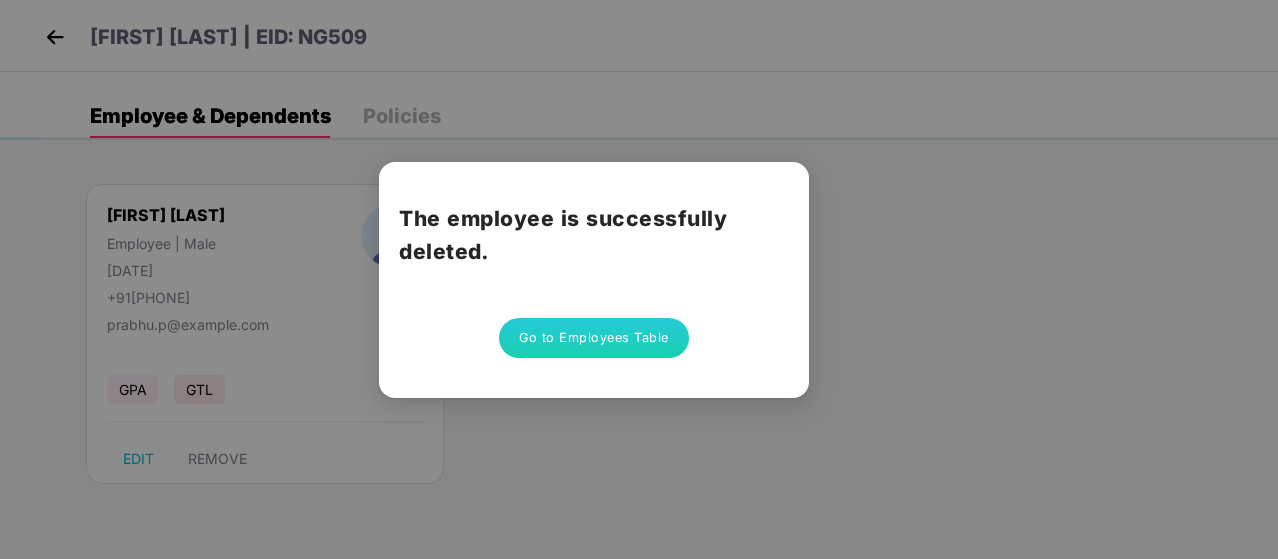 click on "Go to Employees Table" at bounding box center (594, 338) 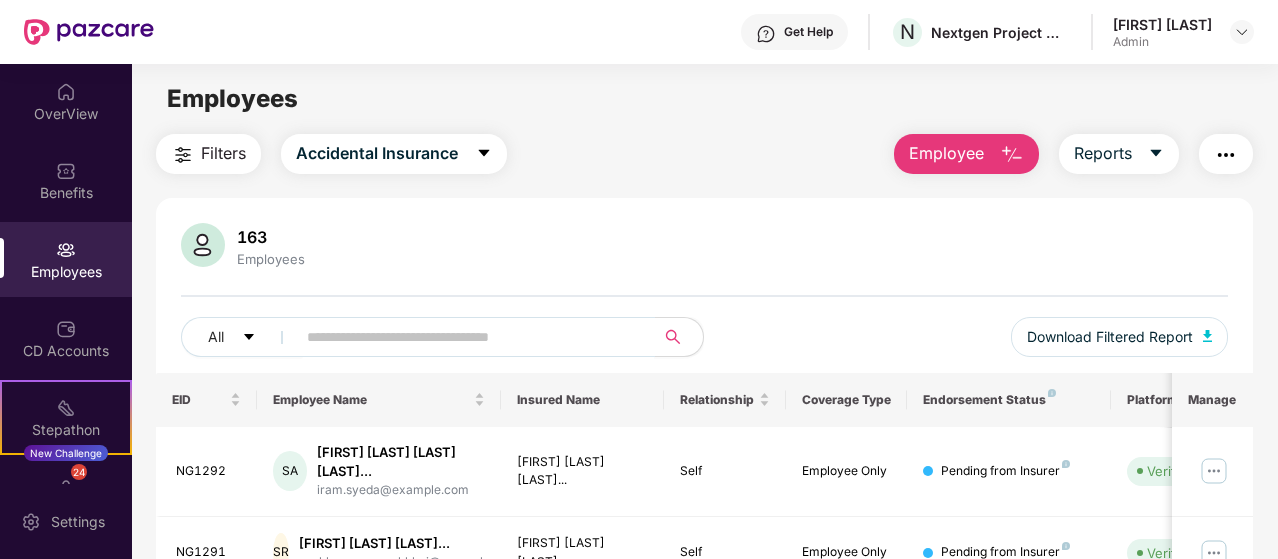 click at bounding box center (467, 337) 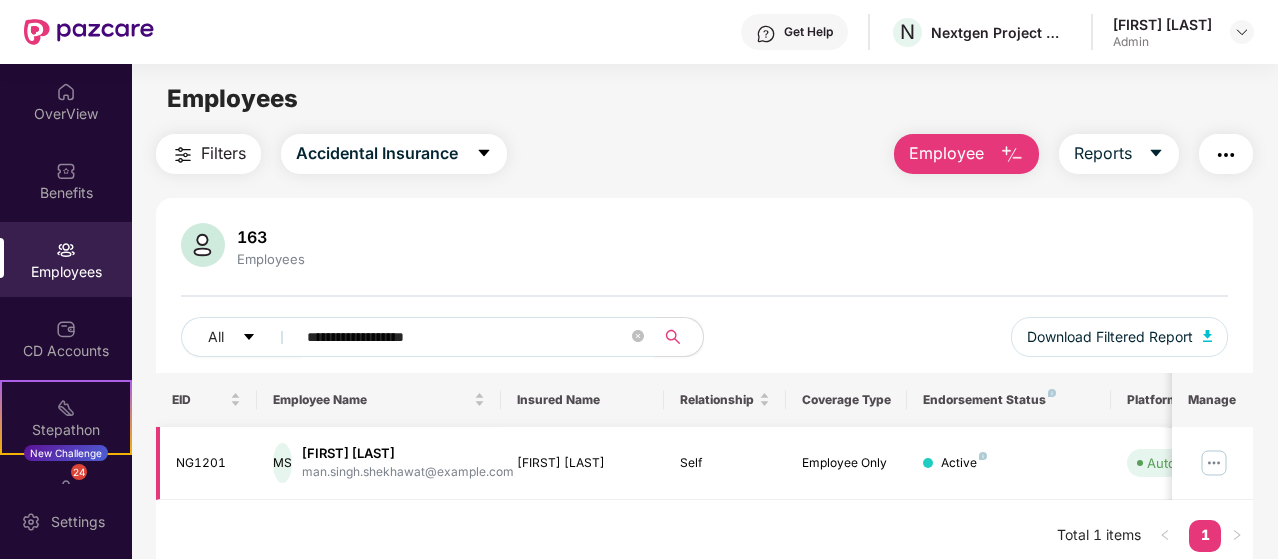 type on "**********" 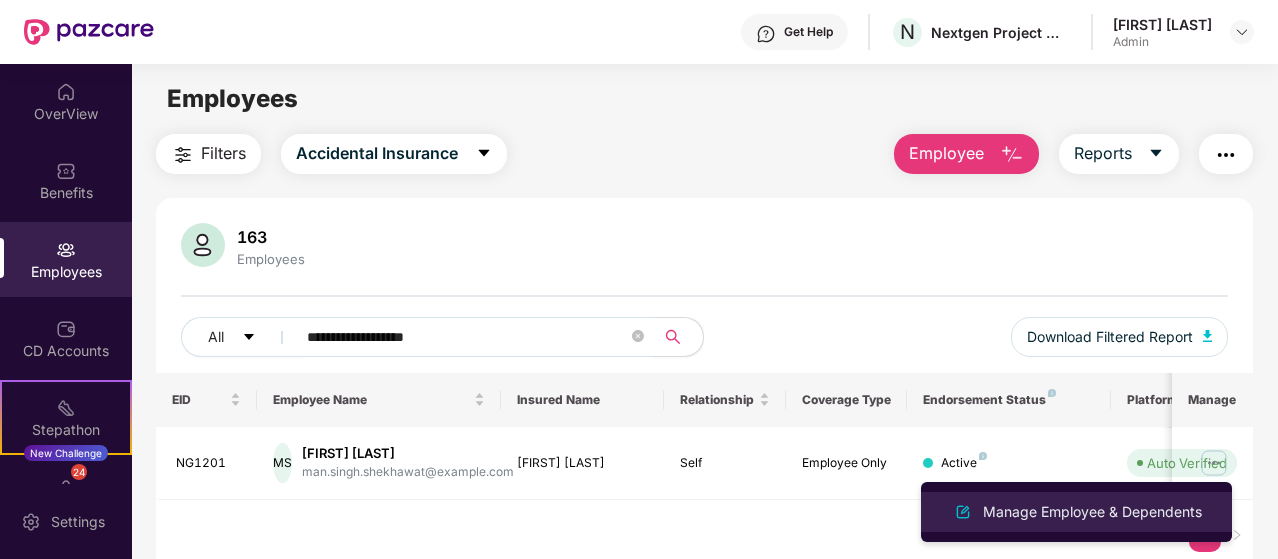 click on "Manage Employee & Dependents" at bounding box center [1076, 512] 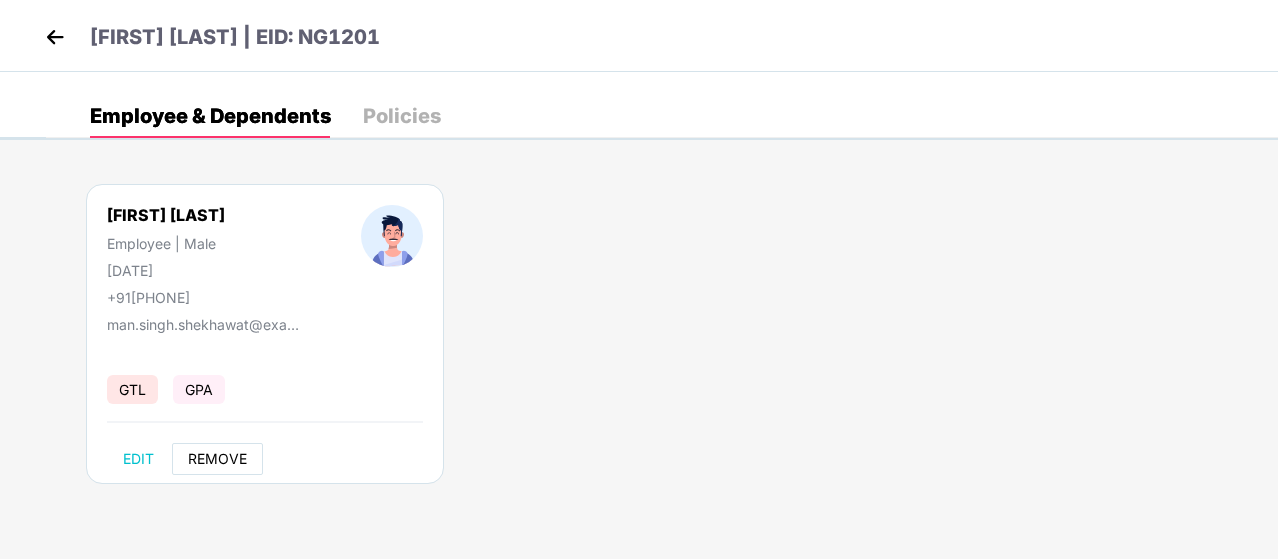 click on "REMOVE" at bounding box center [217, 459] 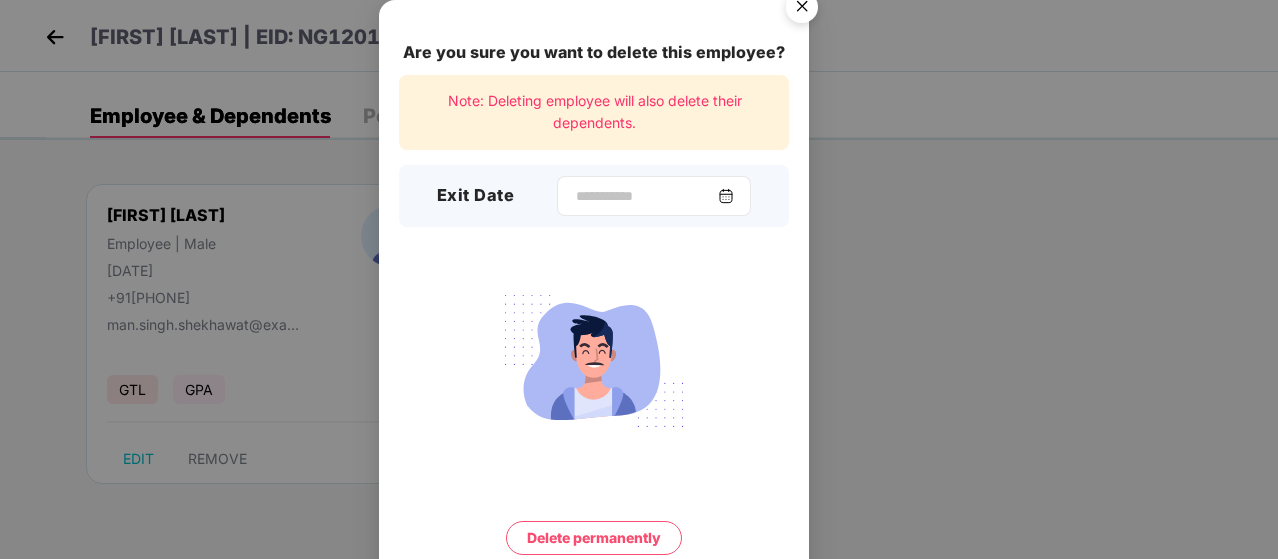 click at bounding box center [726, 196] 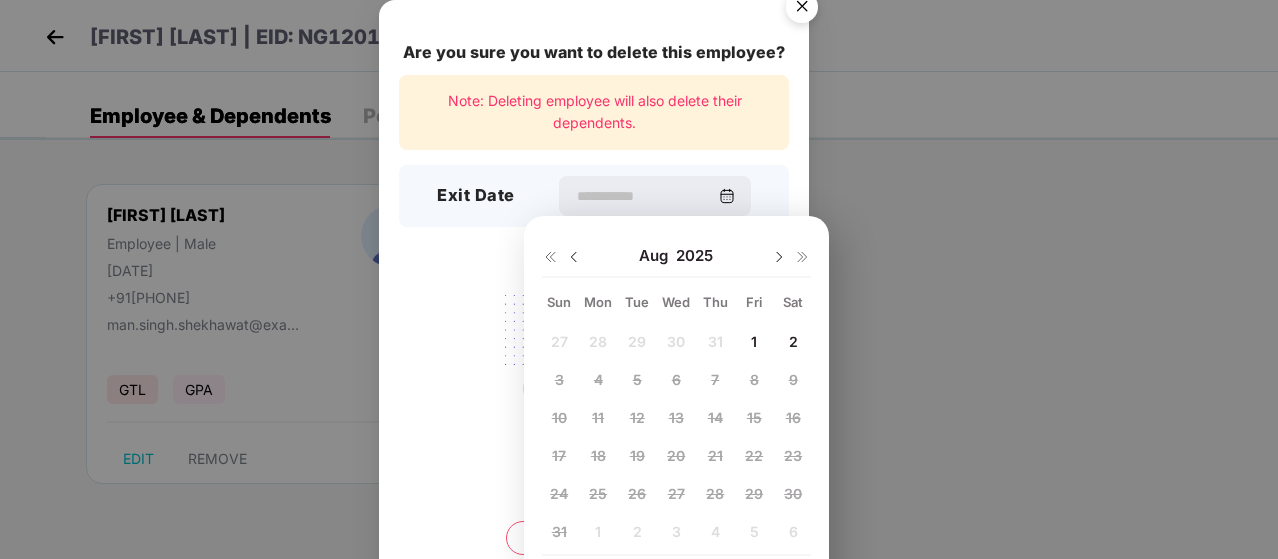 click at bounding box center (574, 257) 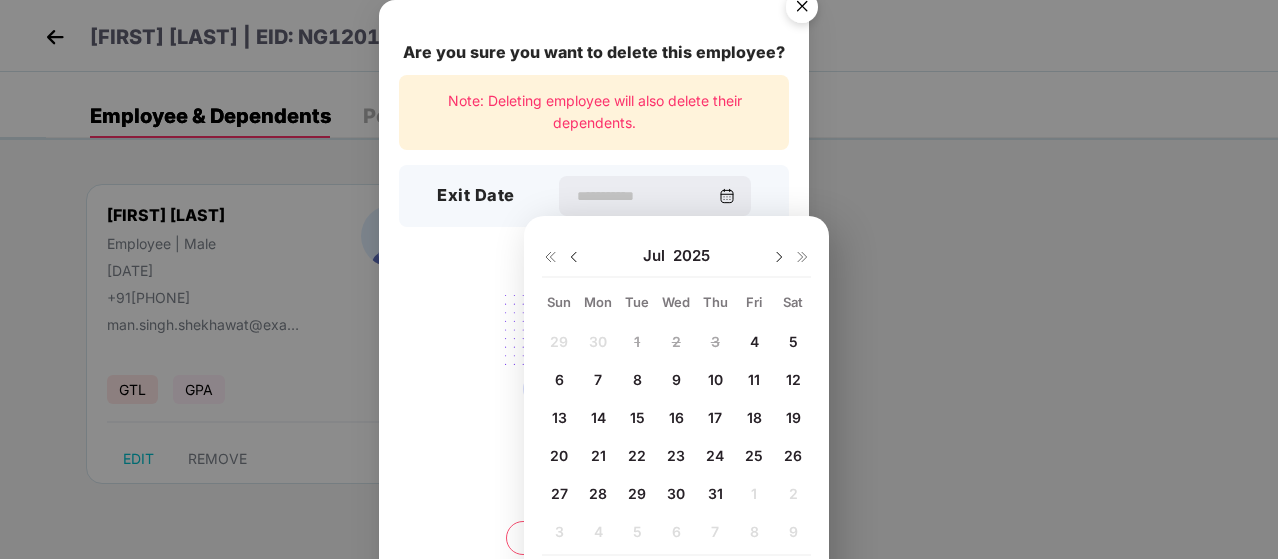 click on "31" at bounding box center (715, 493) 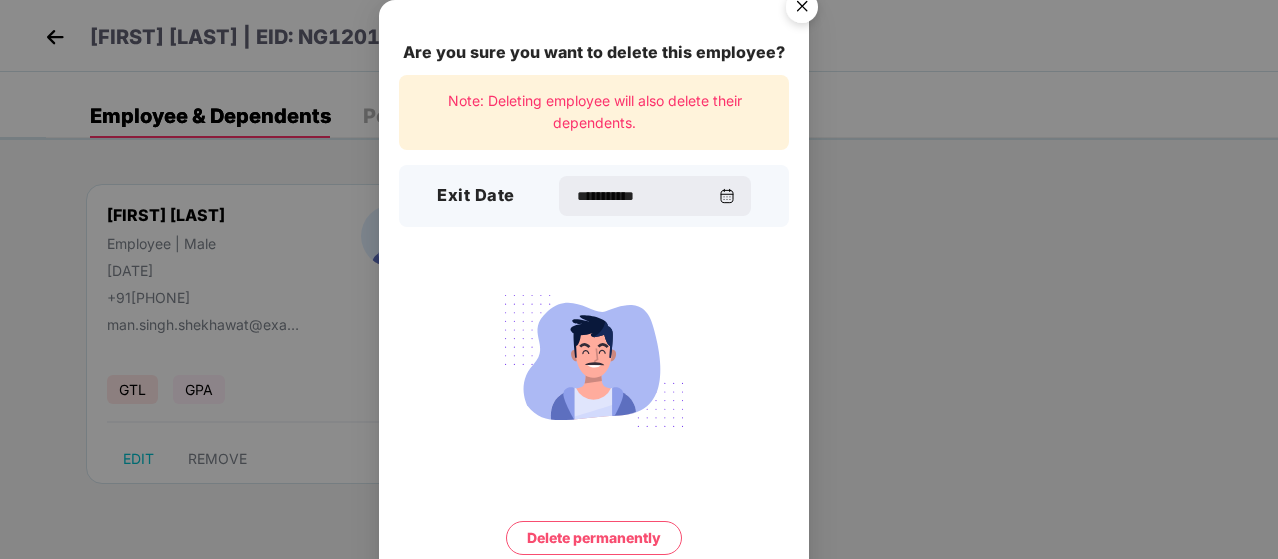 click on "Delete permanently" at bounding box center (594, 538) 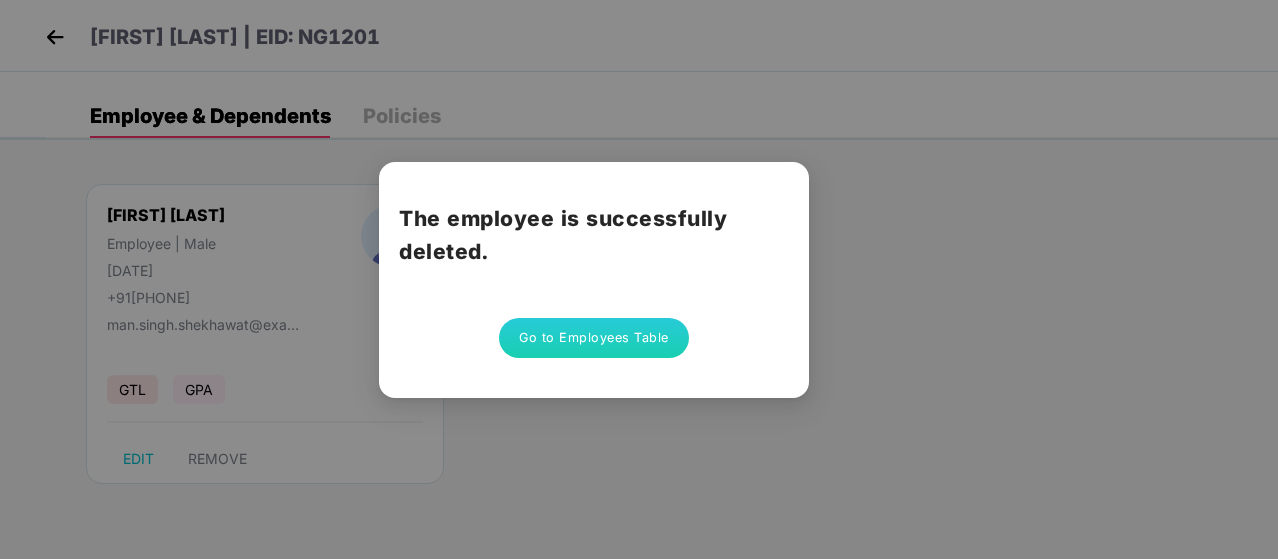 click on "Go to Employees Table" at bounding box center [594, 338] 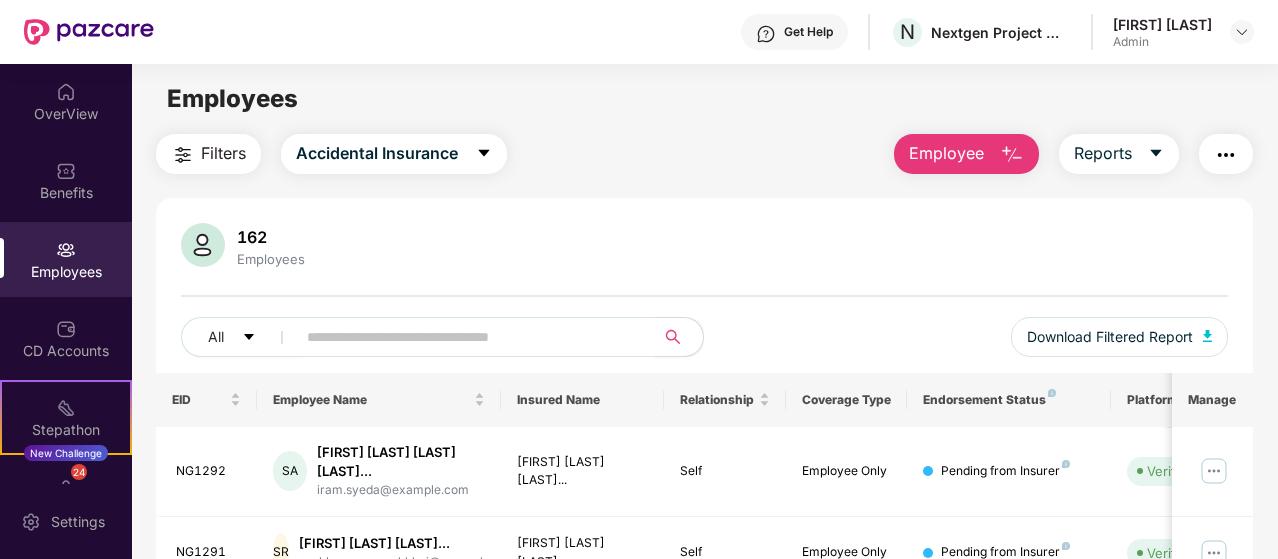 click at bounding box center [467, 337] 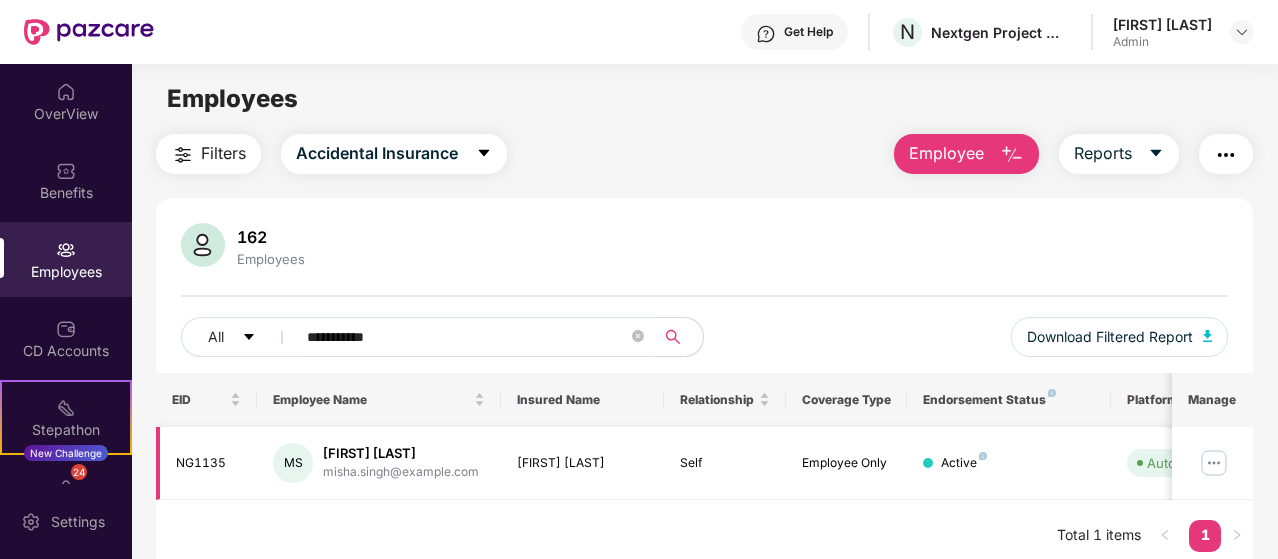 type on "**********" 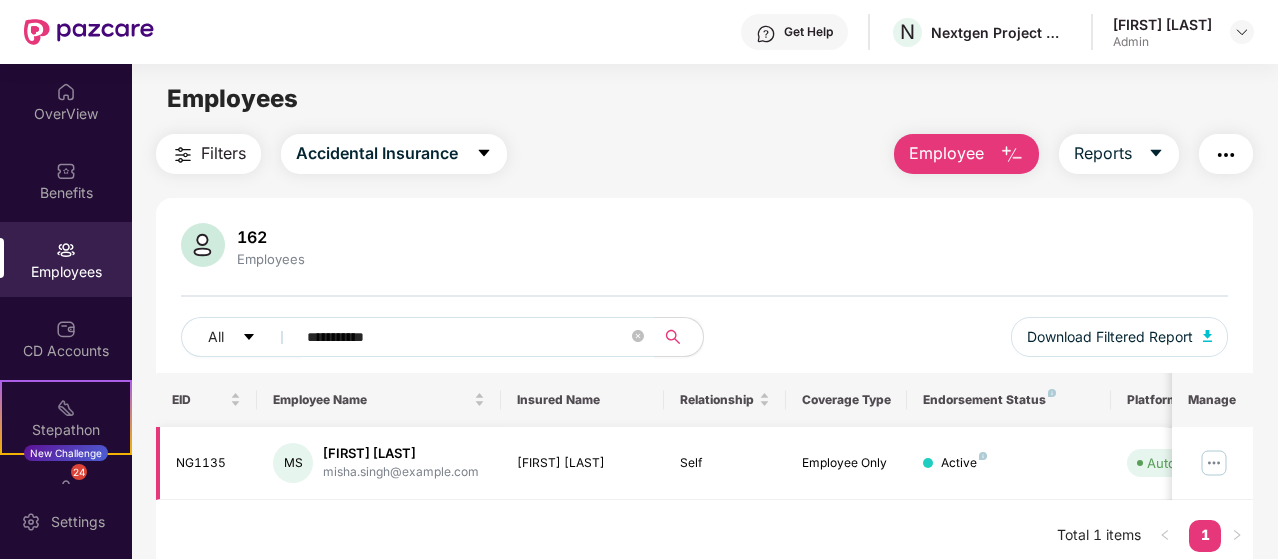 click at bounding box center (1214, 463) 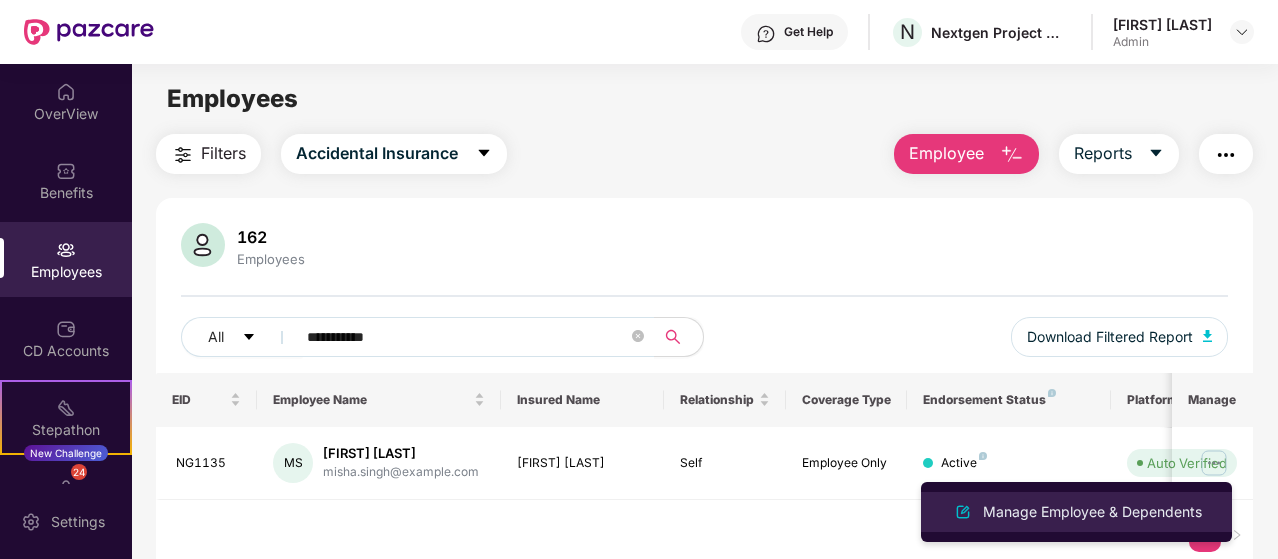 click on "Manage Employee & Dependents" at bounding box center [1092, 512] 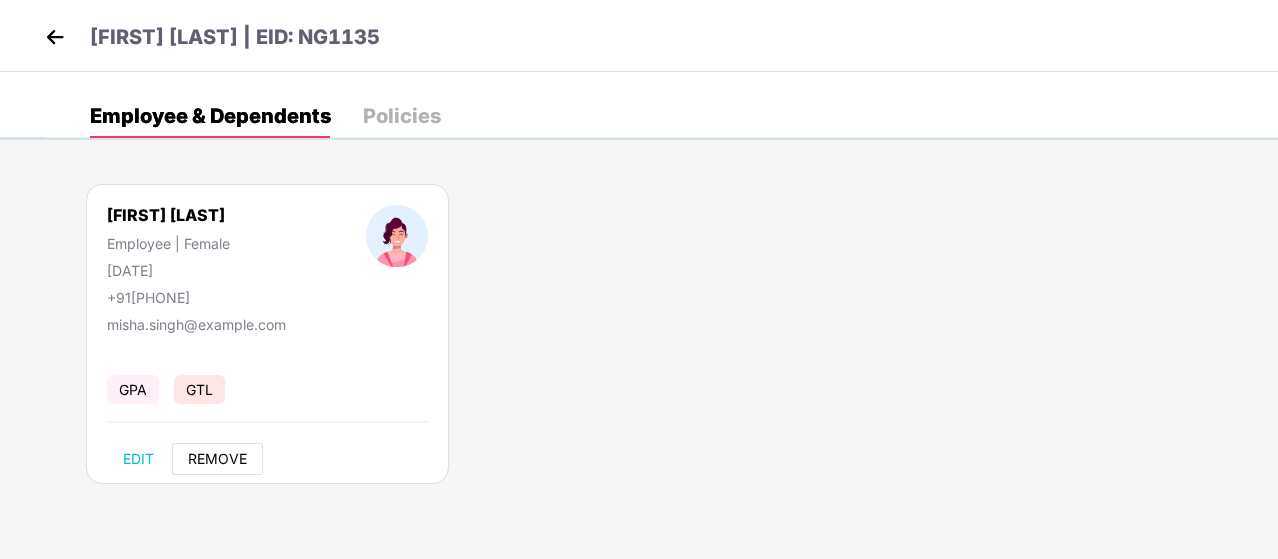 click on "REMOVE" at bounding box center (217, 459) 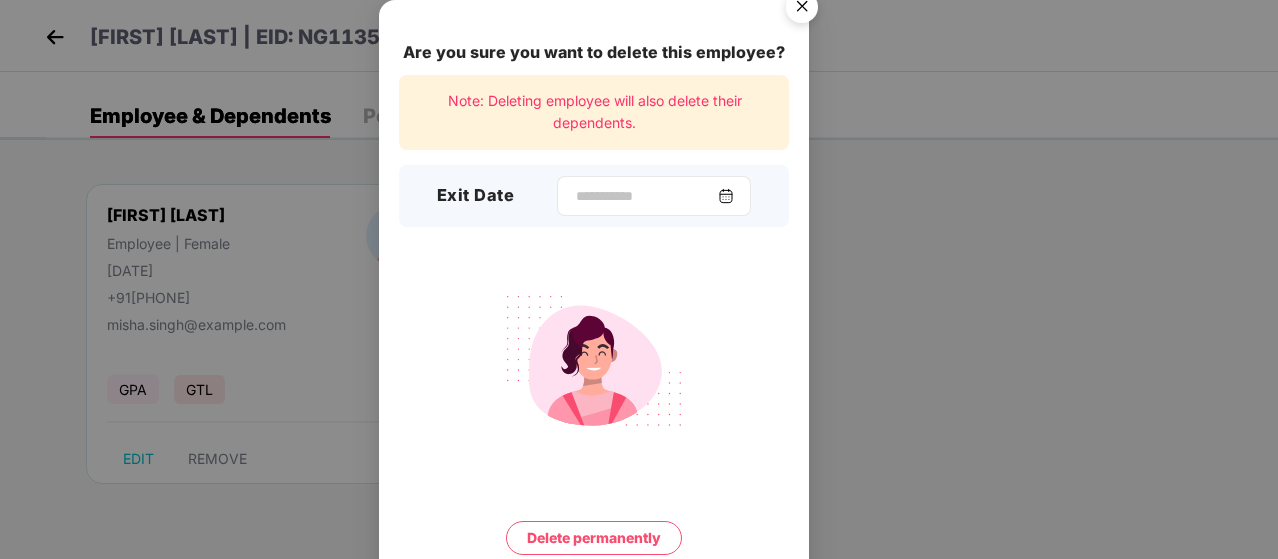 click at bounding box center [726, 196] 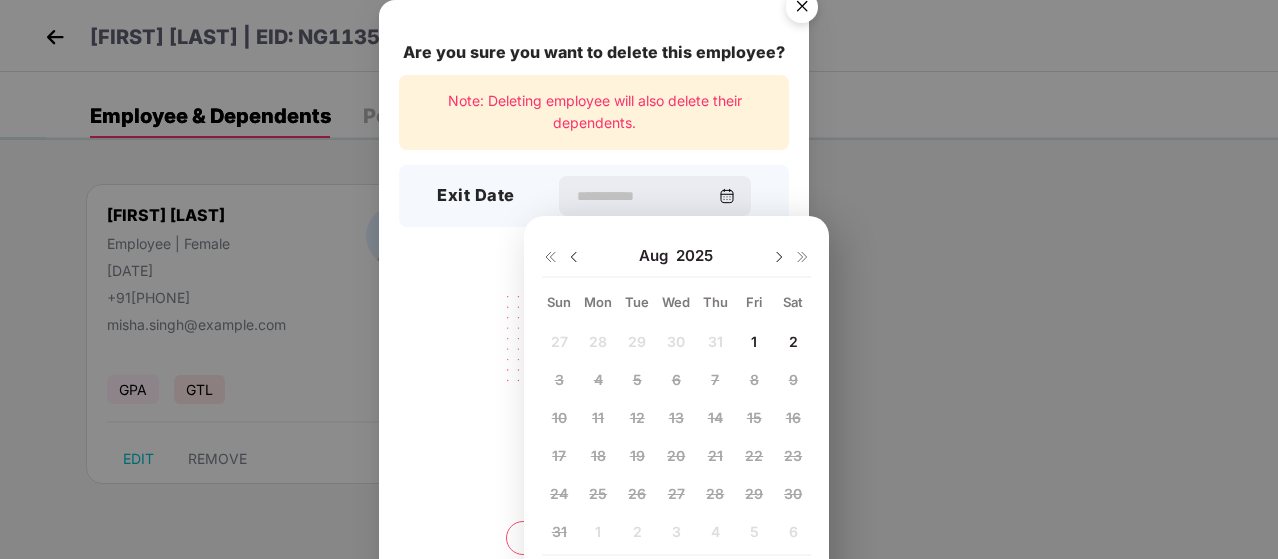 click at bounding box center [574, 257] 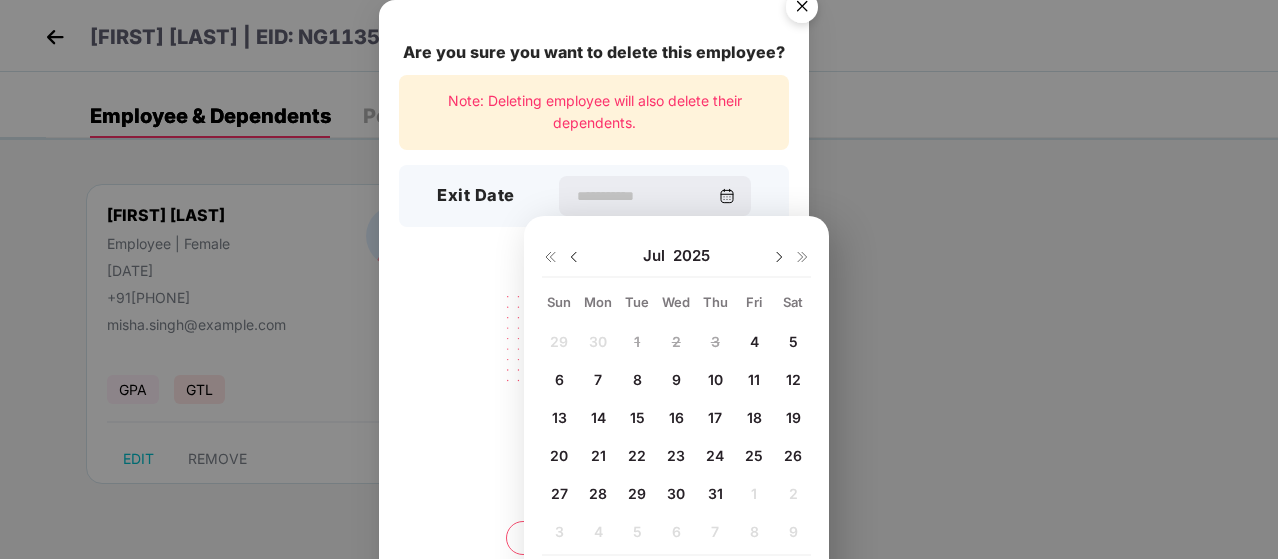 click on "31" at bounding box center (715, 493) 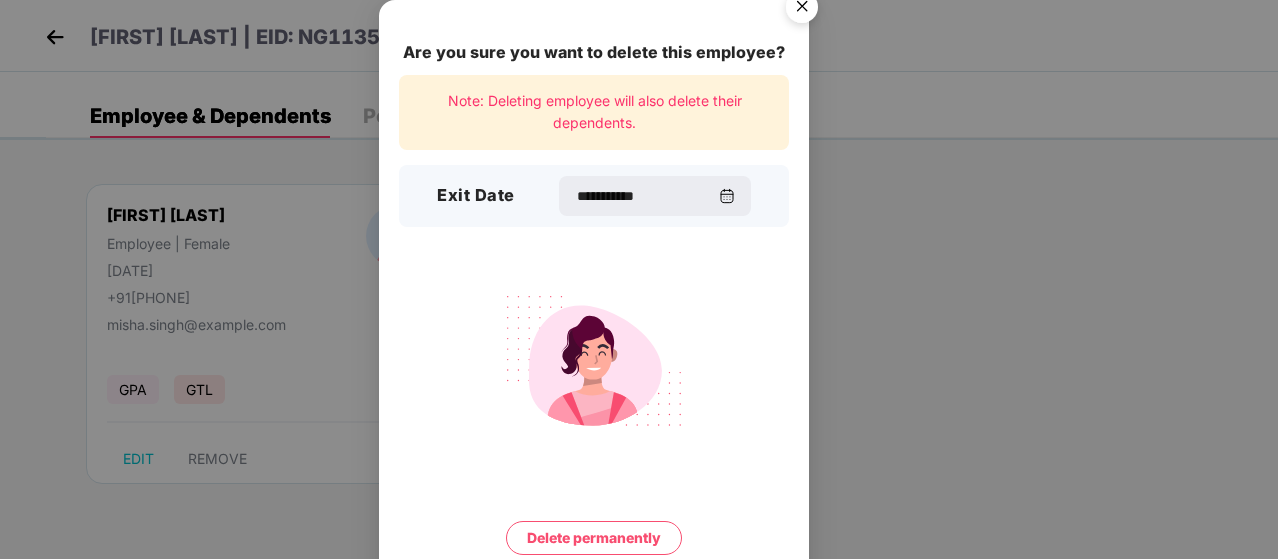 click on "Delete permanently" at bounding box center [594, 538] 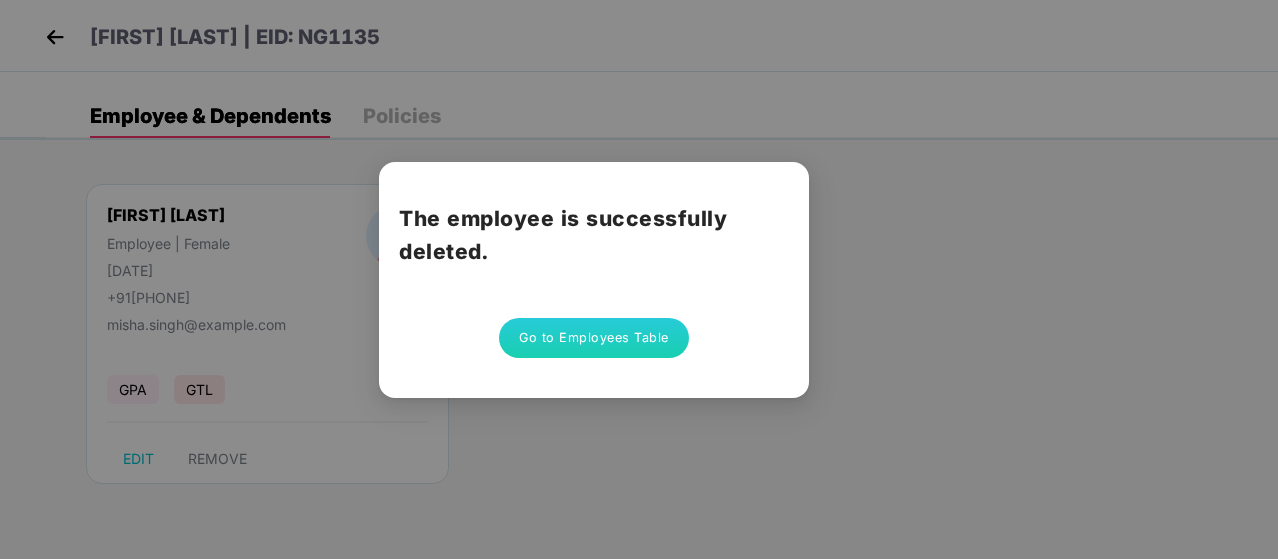 click on "Go to Employees Table" at bounding box center [594, 338] 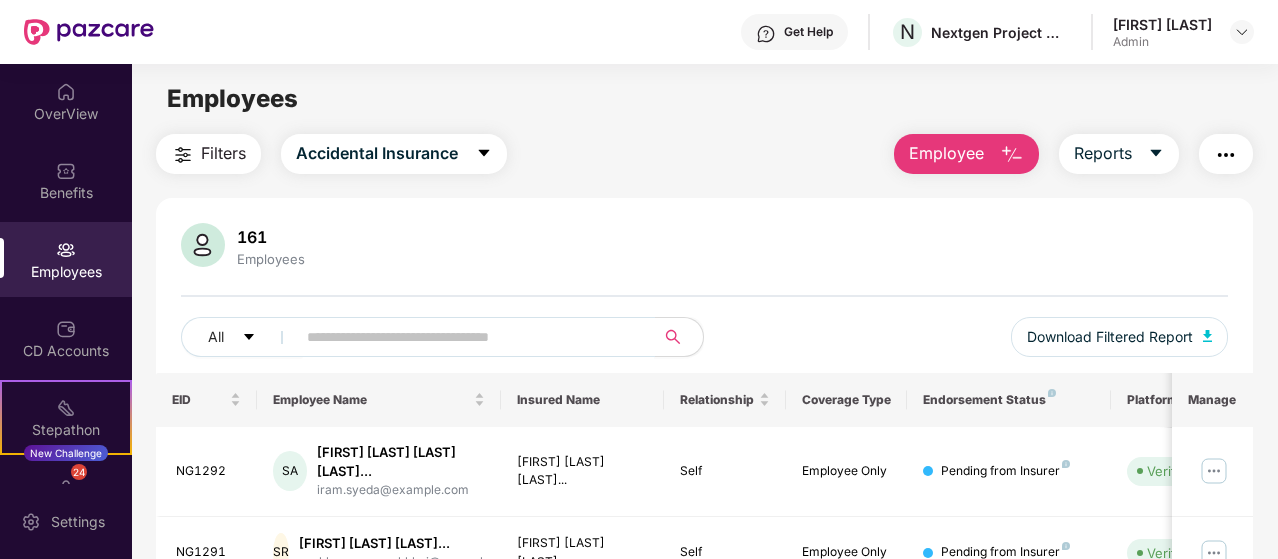 click at bounding box center (467, 337) 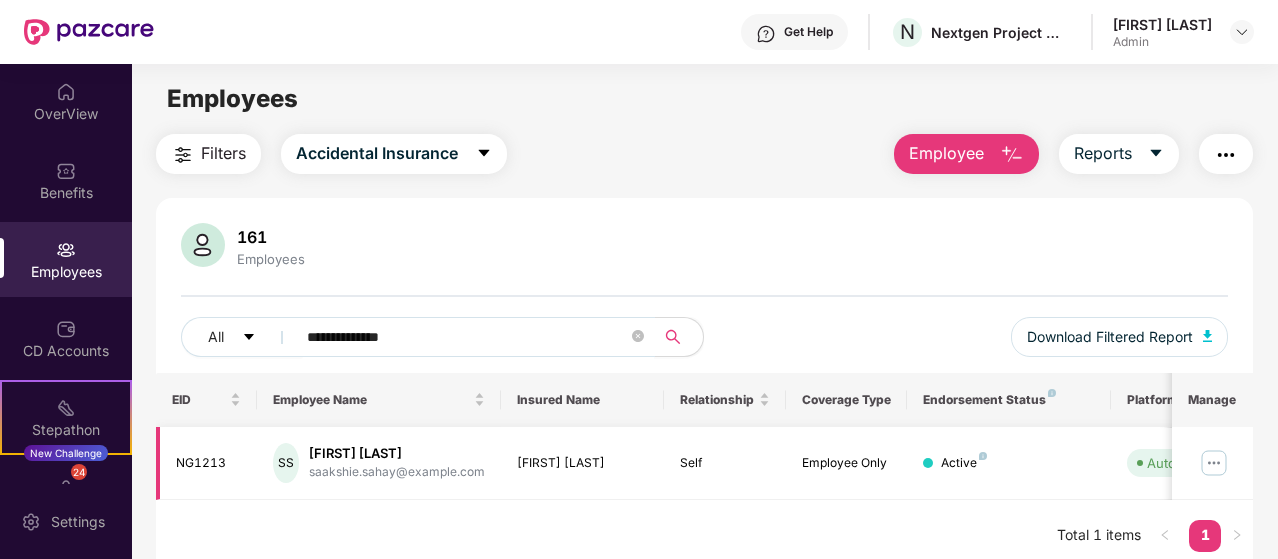 type on "**********" 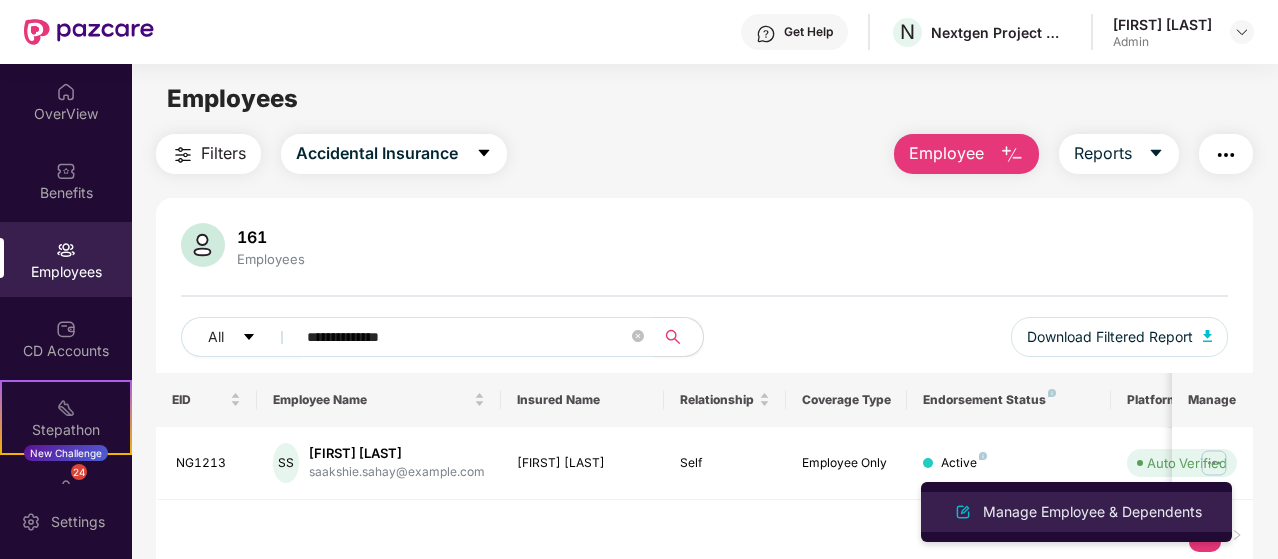 click on "Manage Employee & Dependents" at bounding box center [1092, 512] 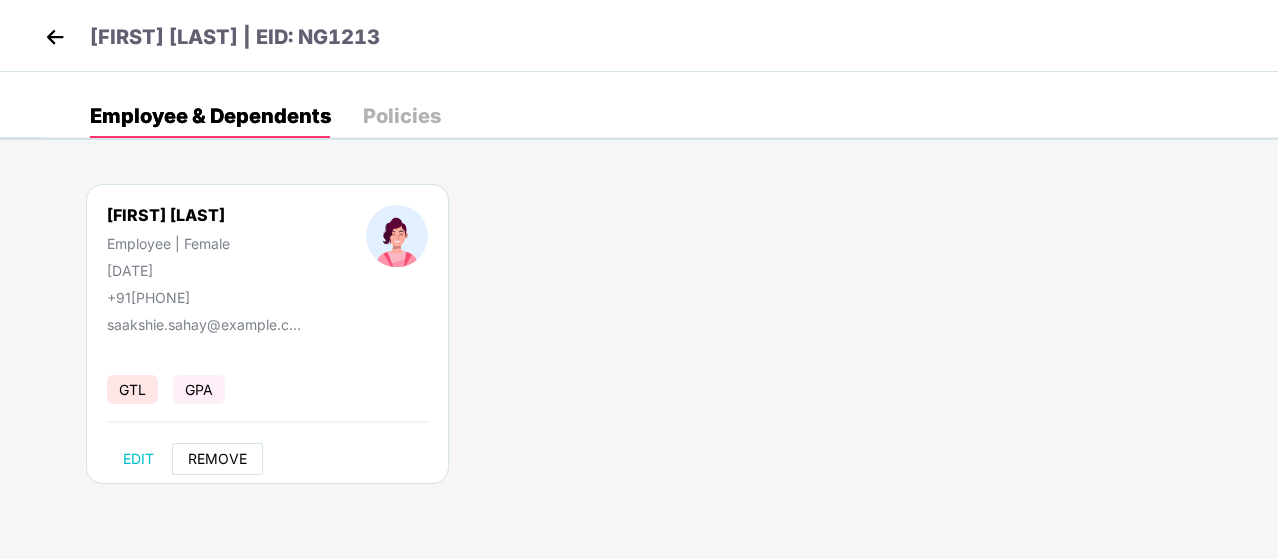 click on "REMOVE" at bounding box center (217, 459) 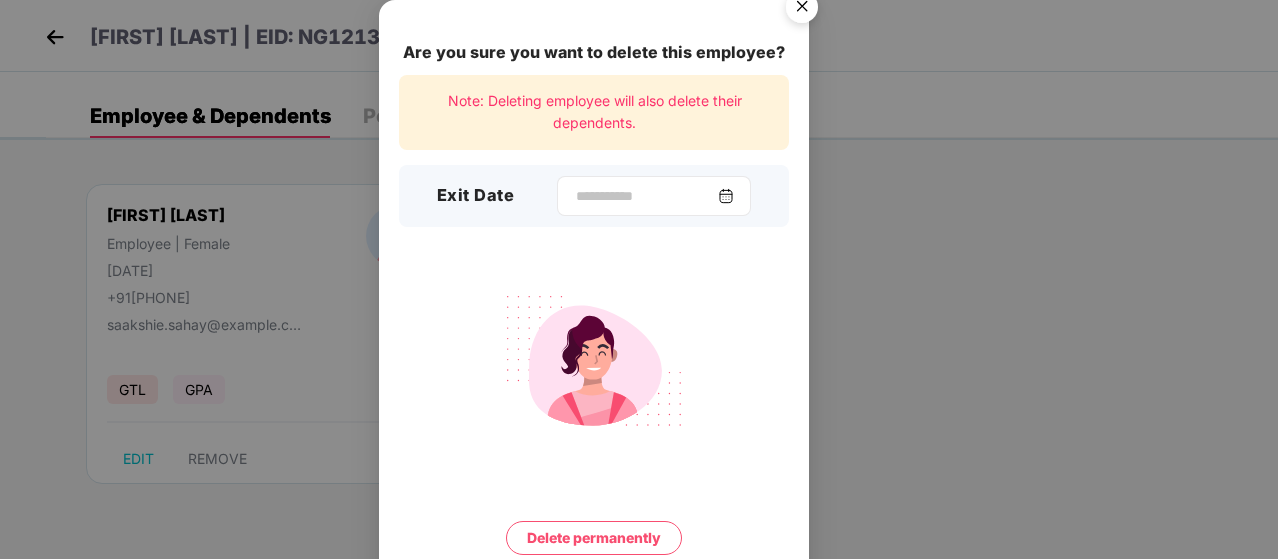 click at bounding box center (726, 196) 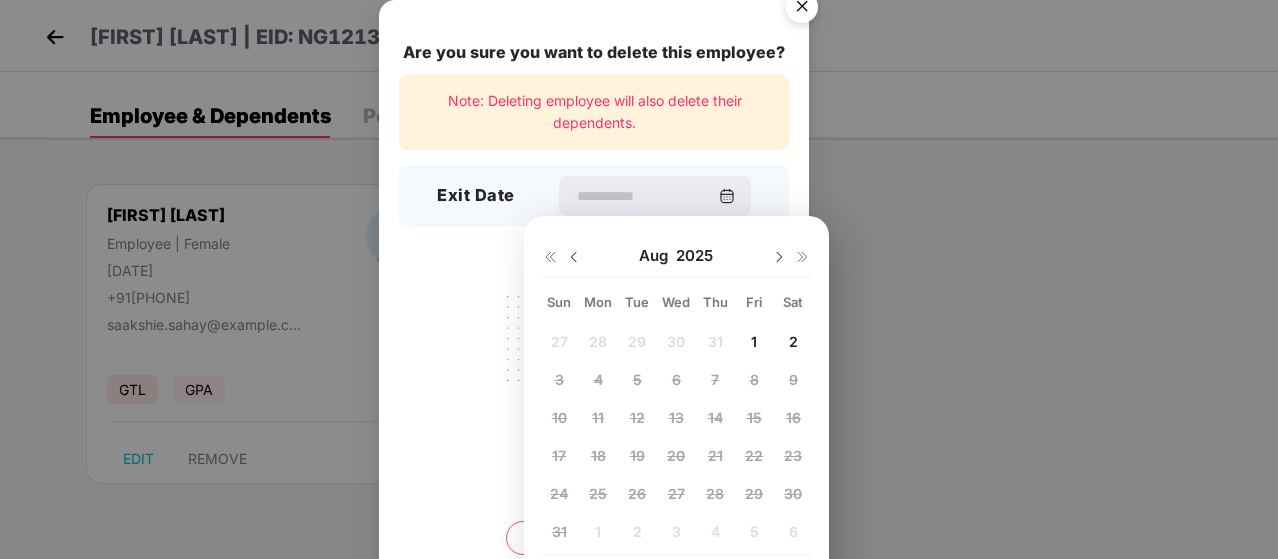 click at bounding box center [574, 257] 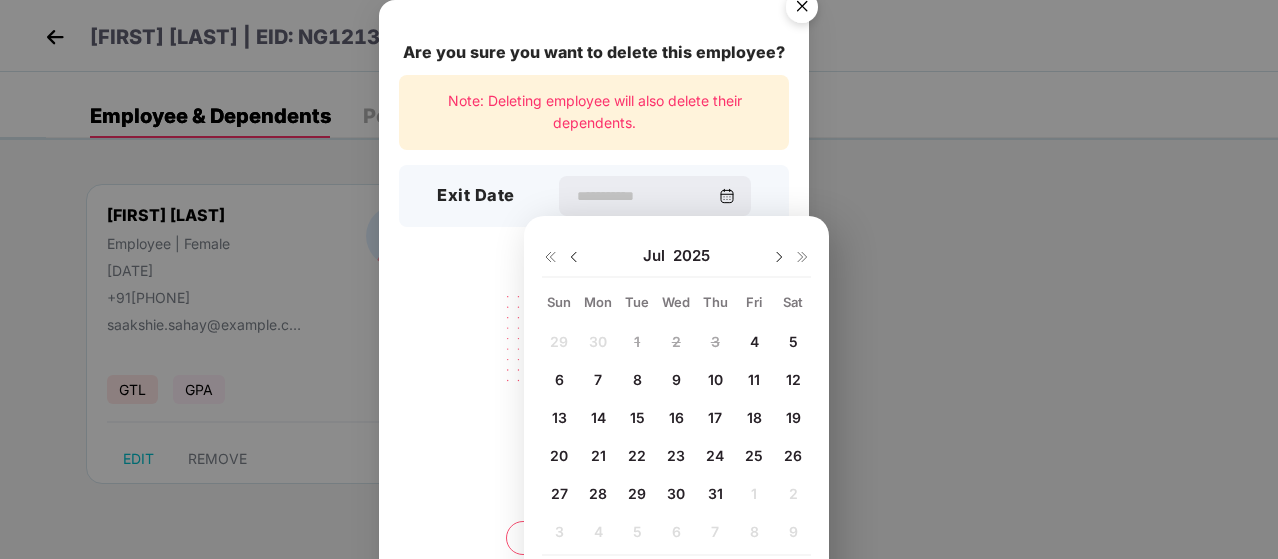 click on "31" at bounding box center (715, 493) 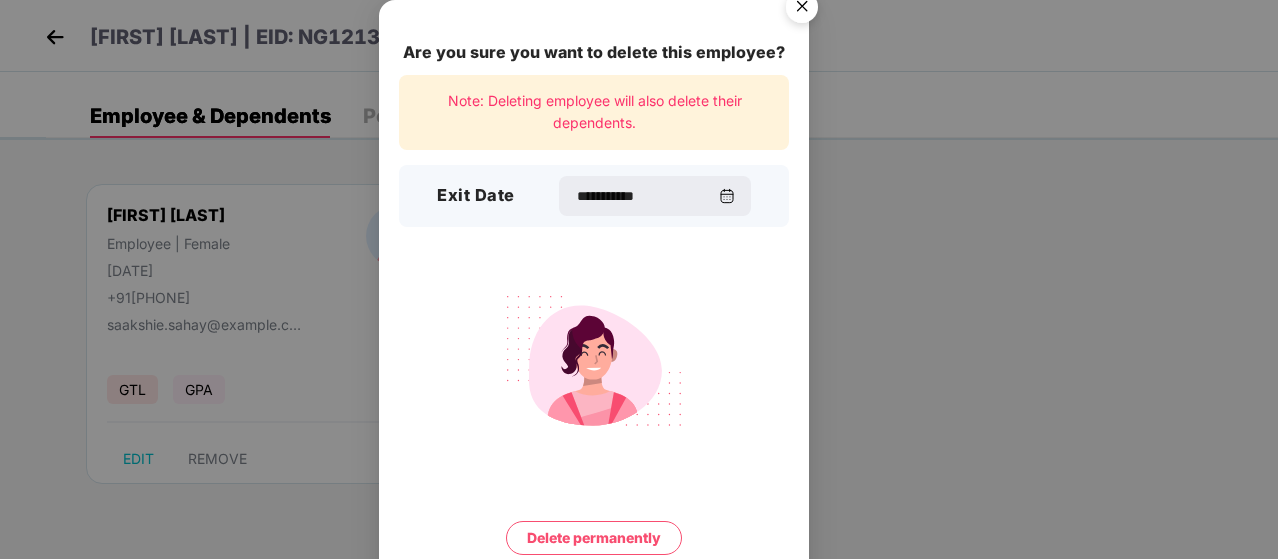 click on "Delete permanently" at bounding box center [594, 538] 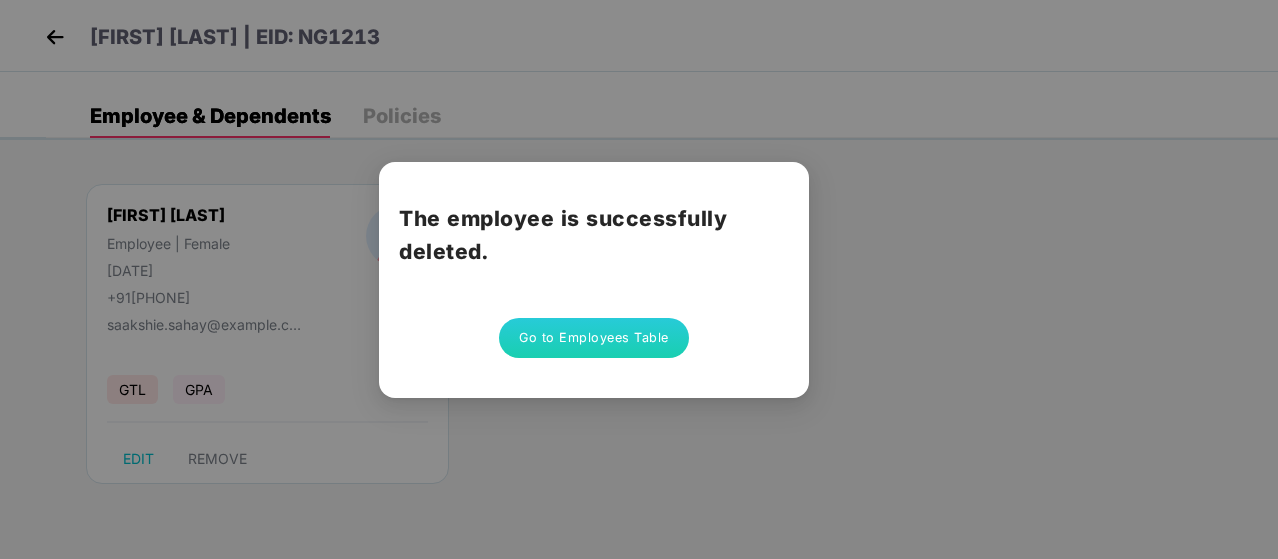 click on "Go to Employees Table" at bounding box center [594, 338] 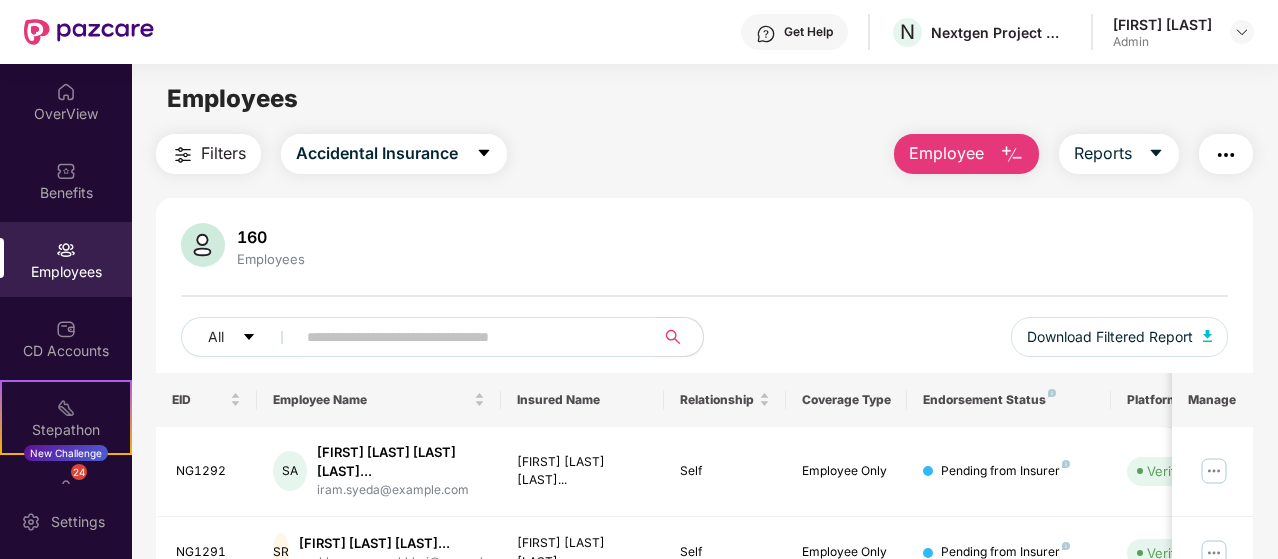 click at bounding box center [467, 337] 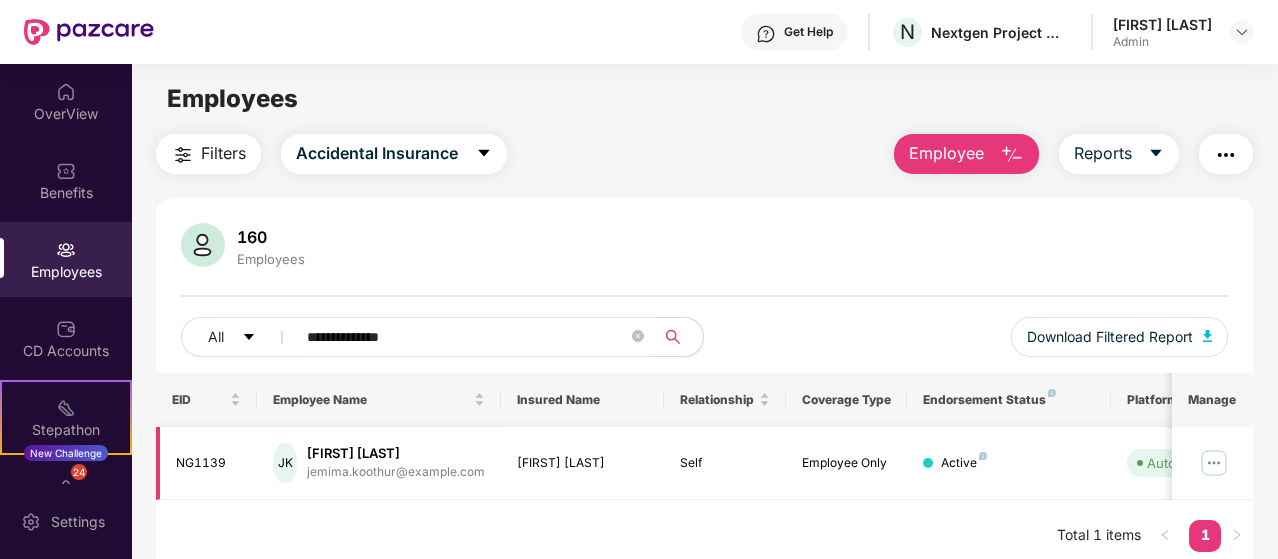 type on "**********" 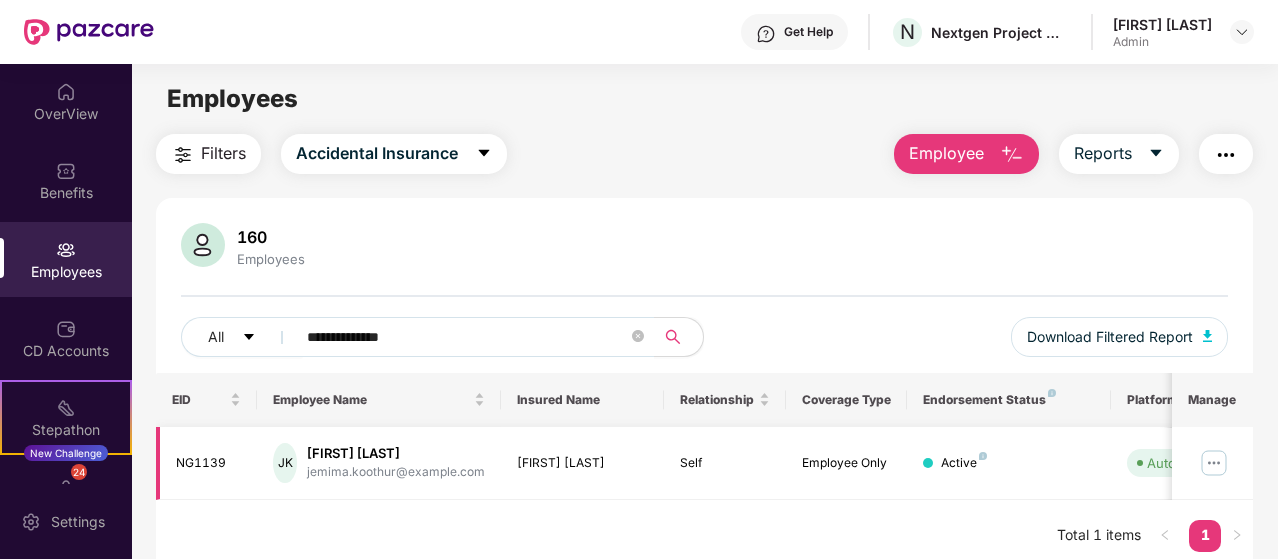 click at bounding box center (1214, 463) 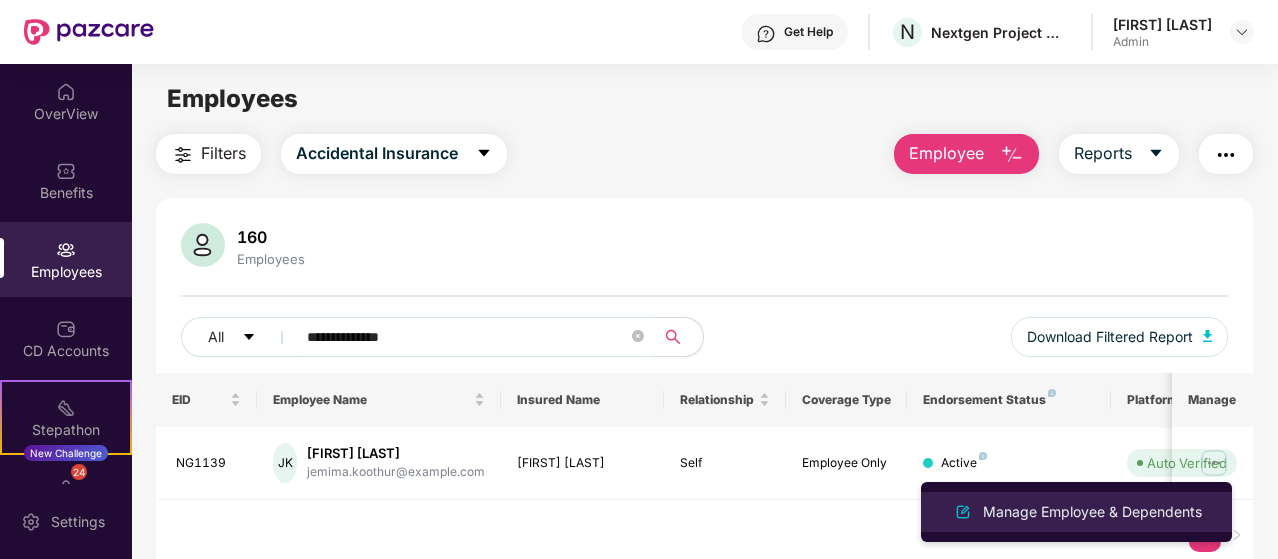 click on "Manage Employee & Dependents" at bounding box center (1092, 512) 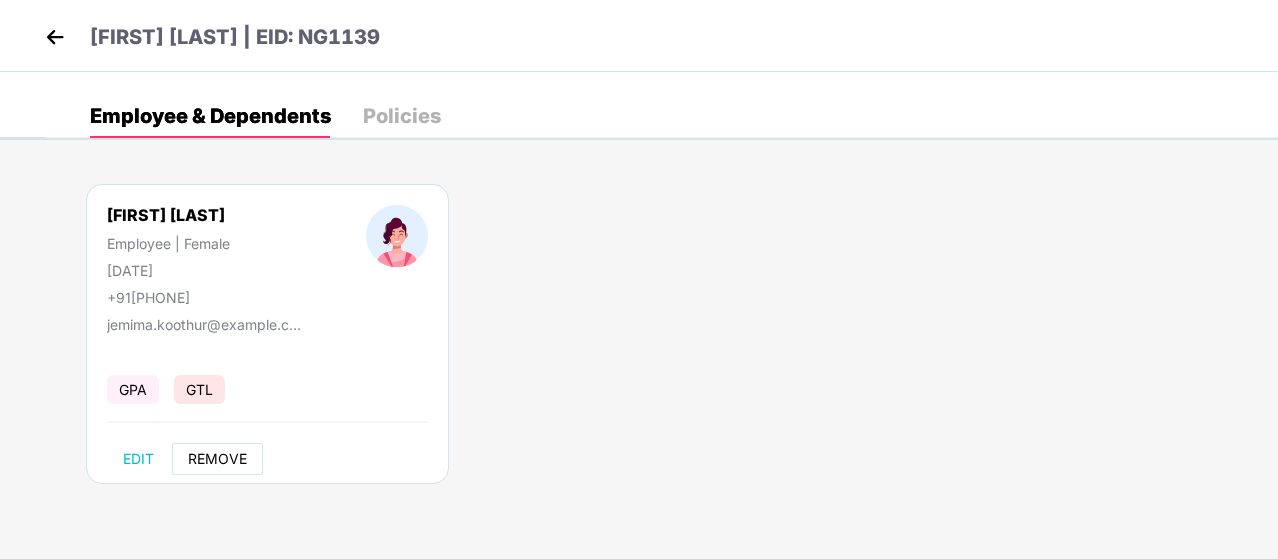 click on "REMOVE" at bounding box center [217, 459] 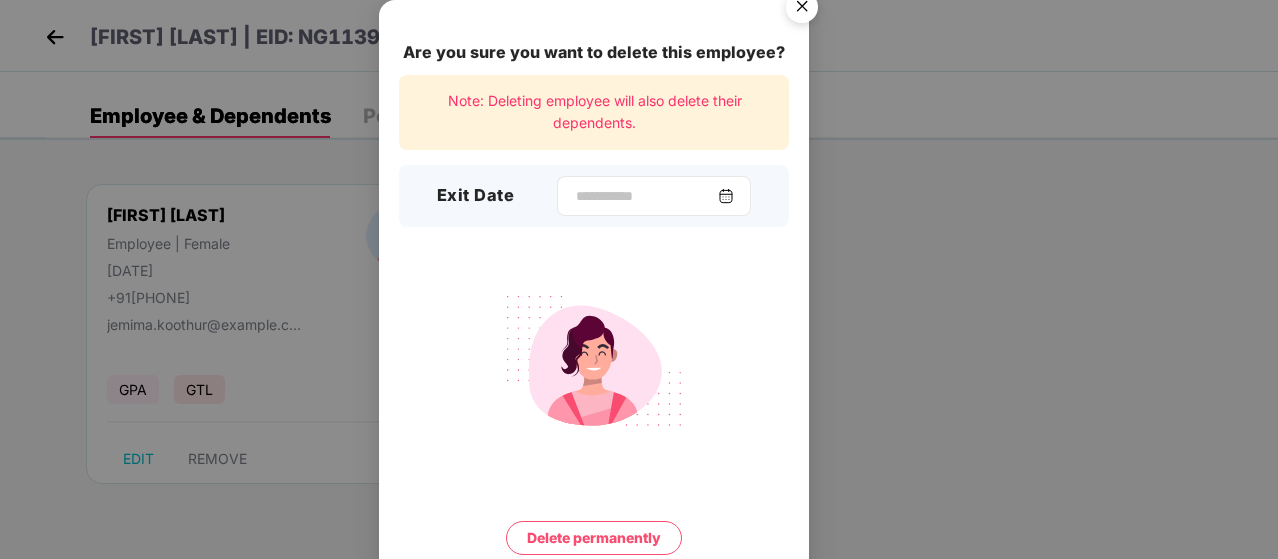 click at bounding box center [726, 196] 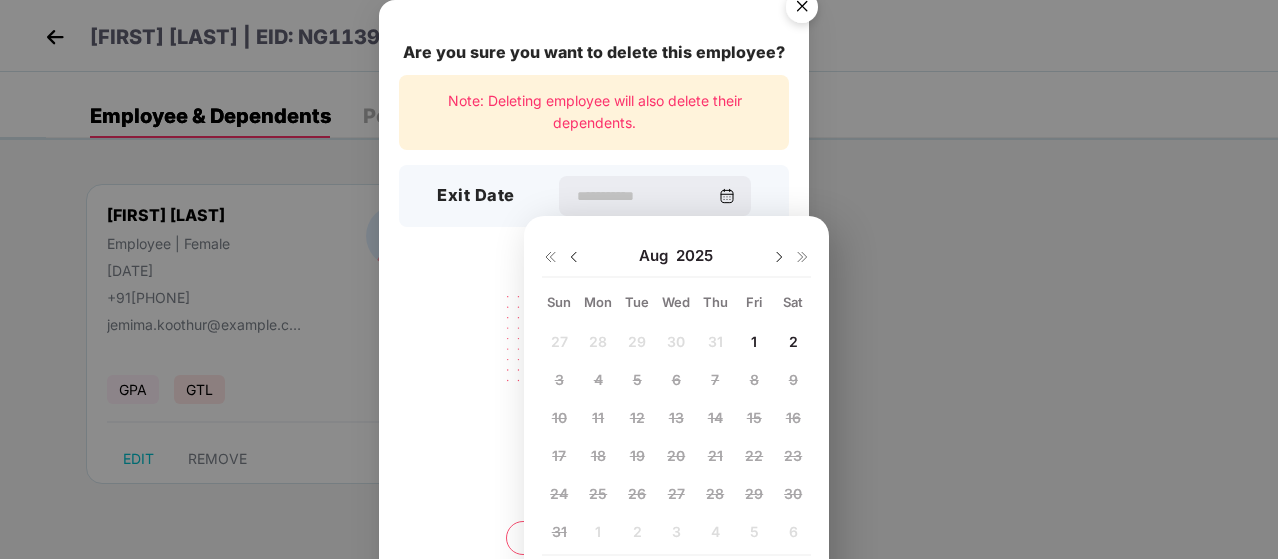 click at bounding box center [574, 257] 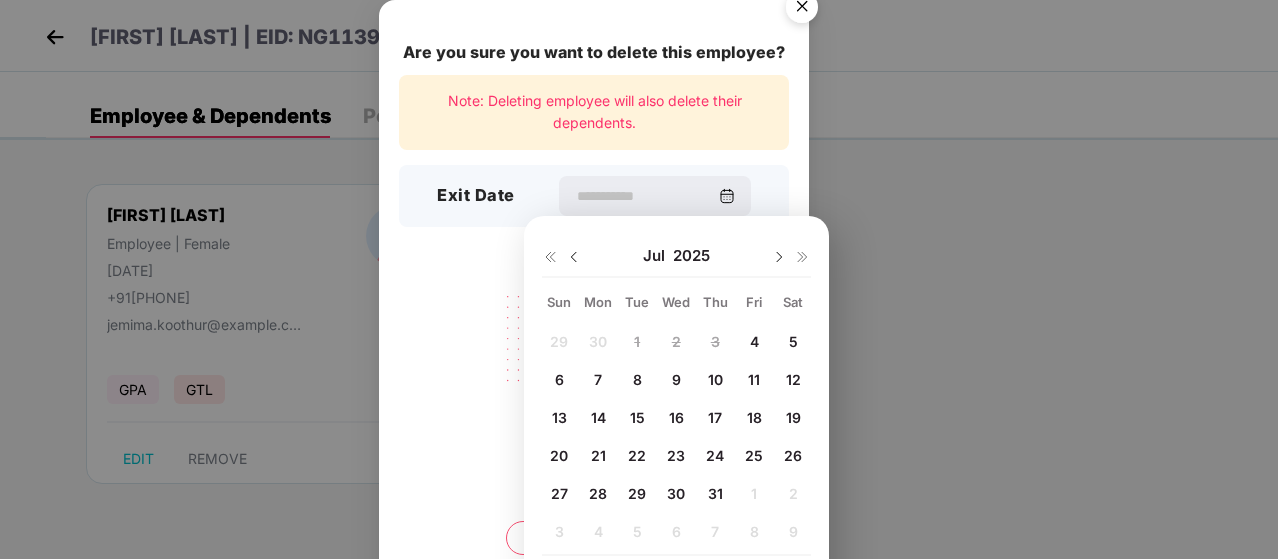 click on "31" at bounding box center (715, 493) 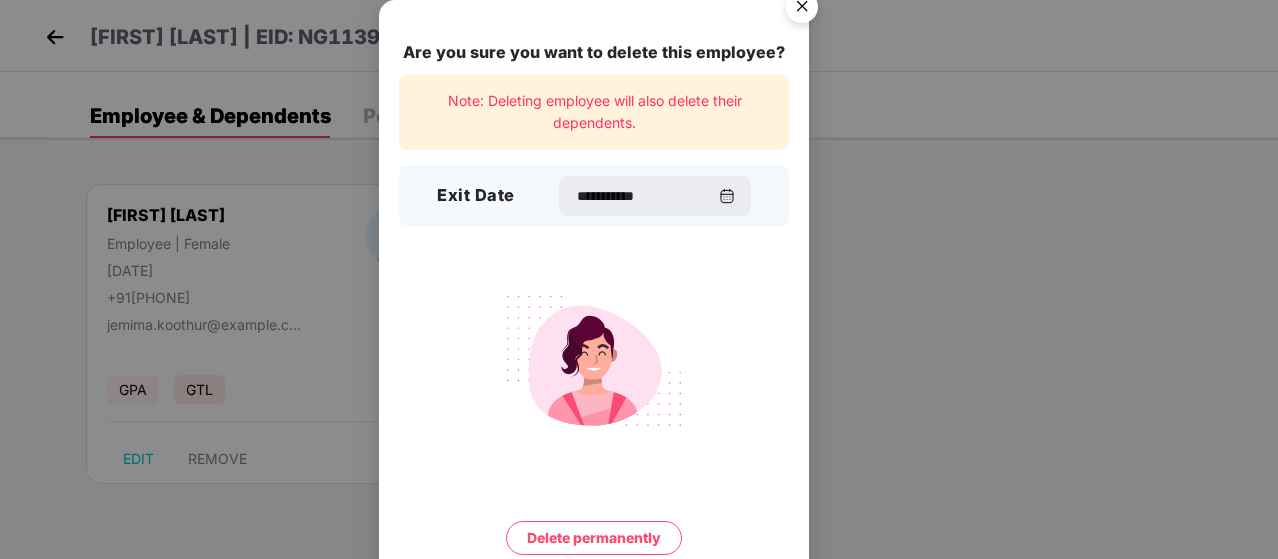 click on "Delete permanently" at bounding box center (594, 538) 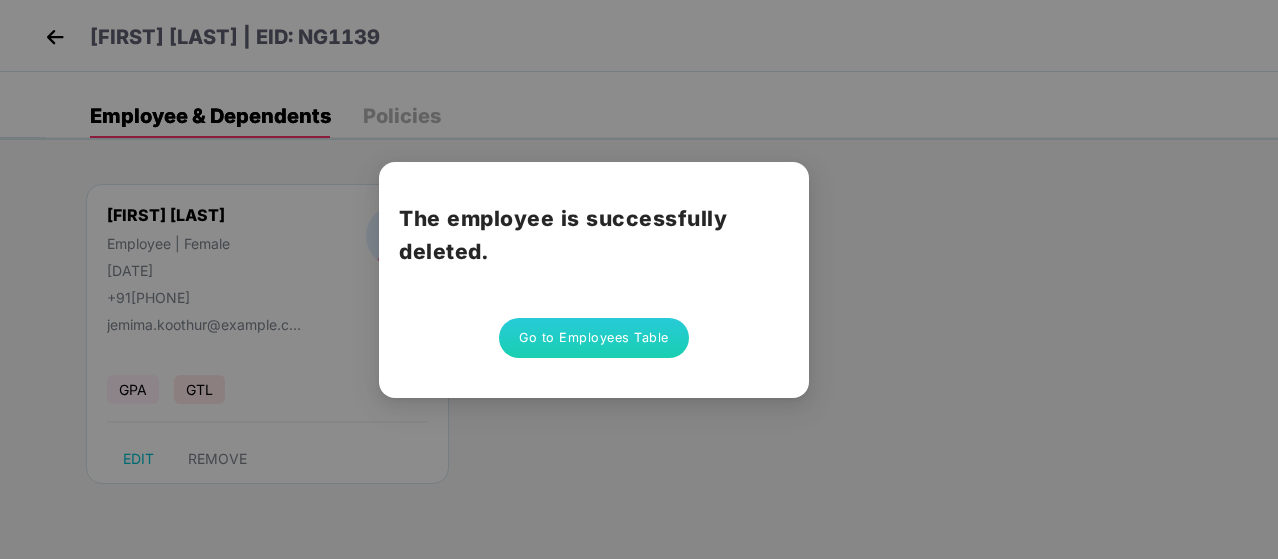 click on "Go to Employees Table" at bounding box center [594, 338] 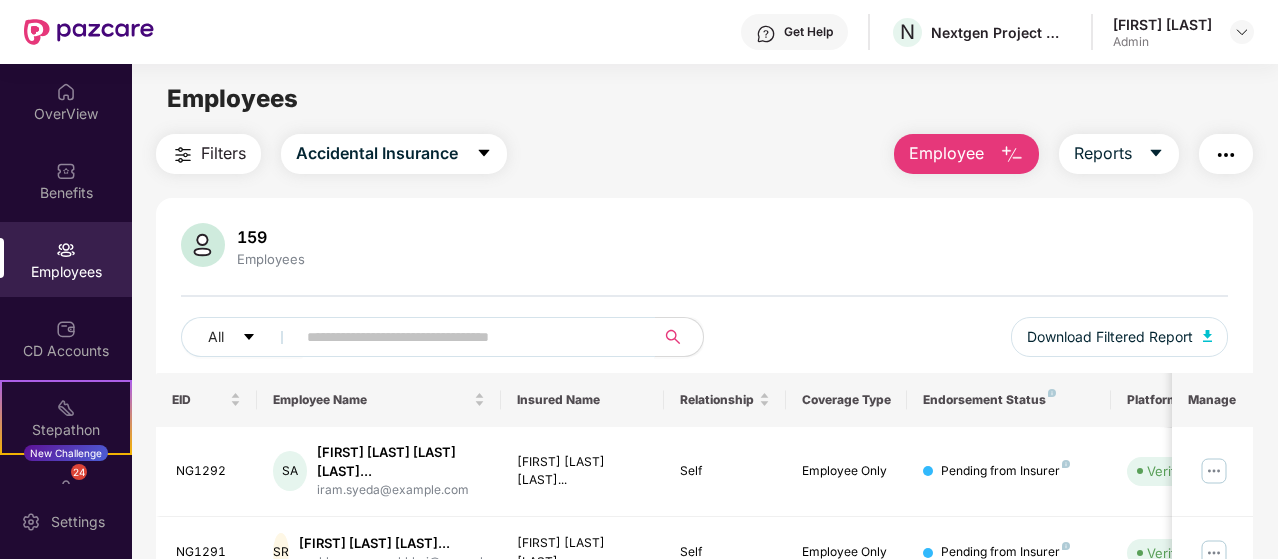 click at bounding box center [467, 337] 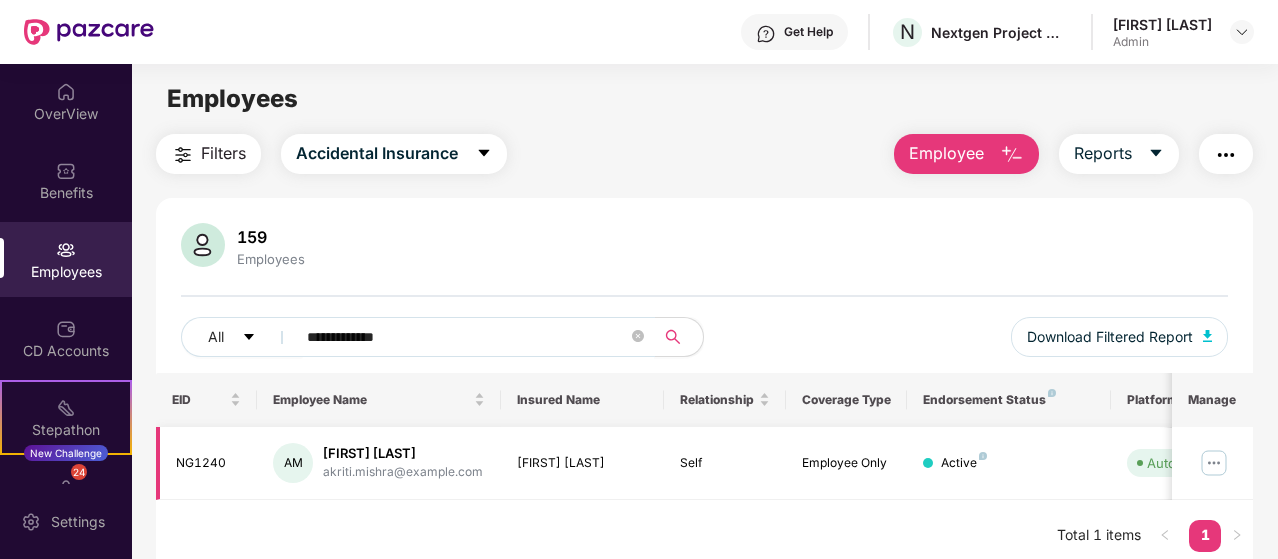 type on "**********" 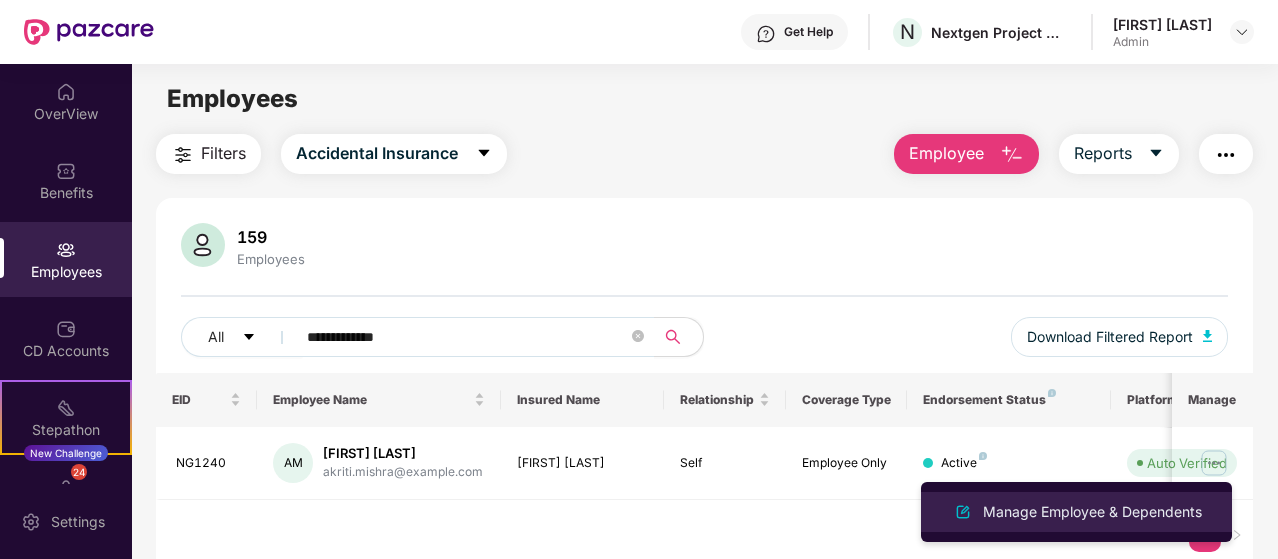 click on "Manage Employee & Dependents" at bounding box center [1092, 512] 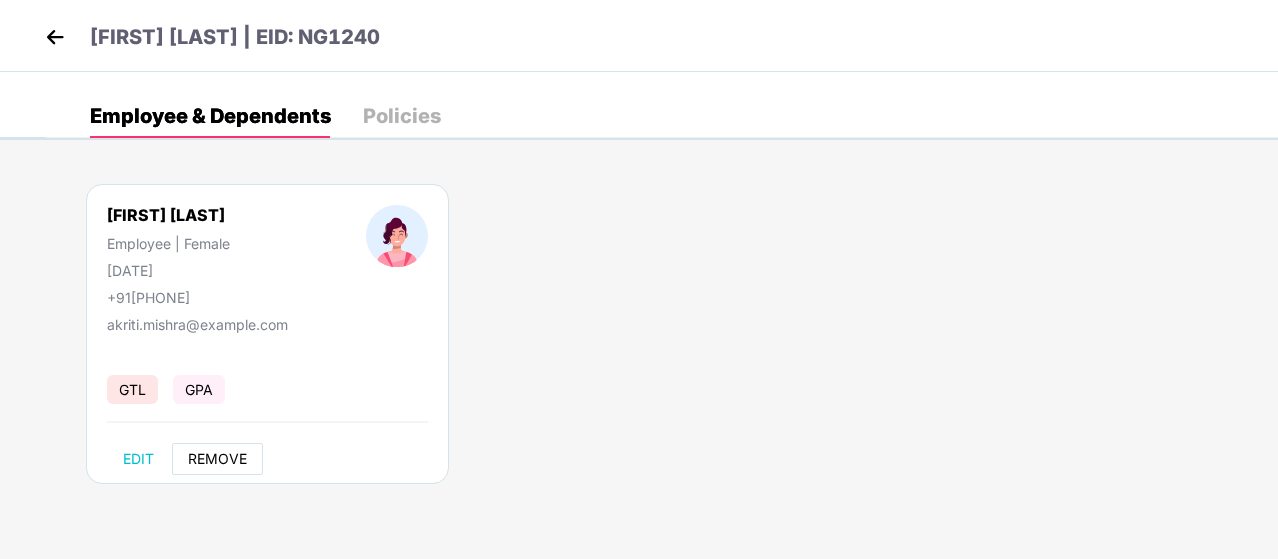 click on "REMOVE" at bounding box center (217, 459) 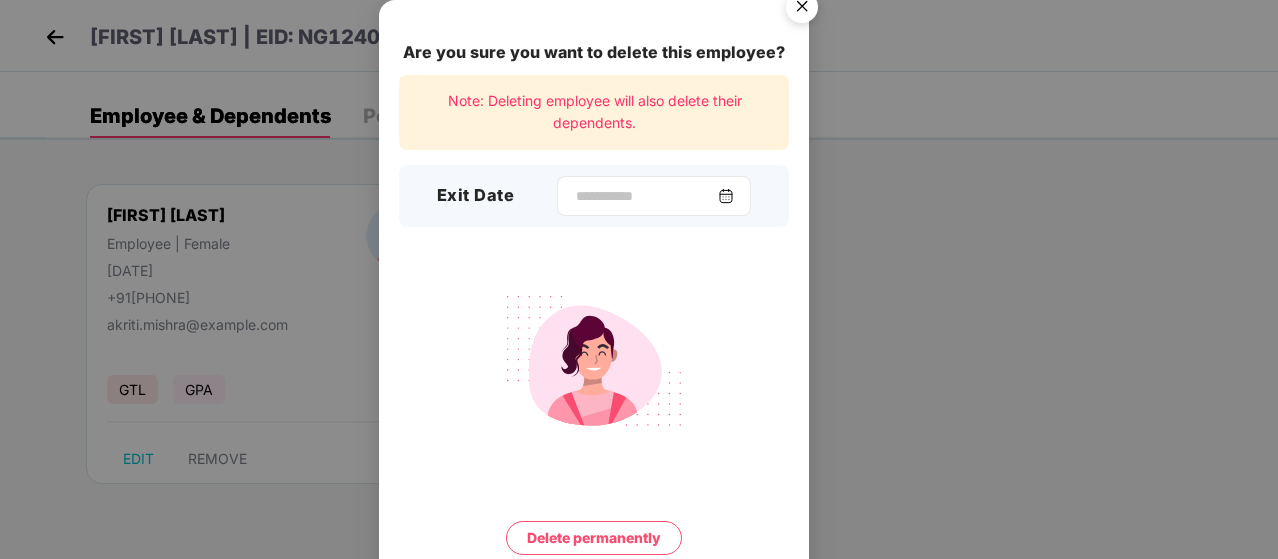click at bounding box center (726, 196) 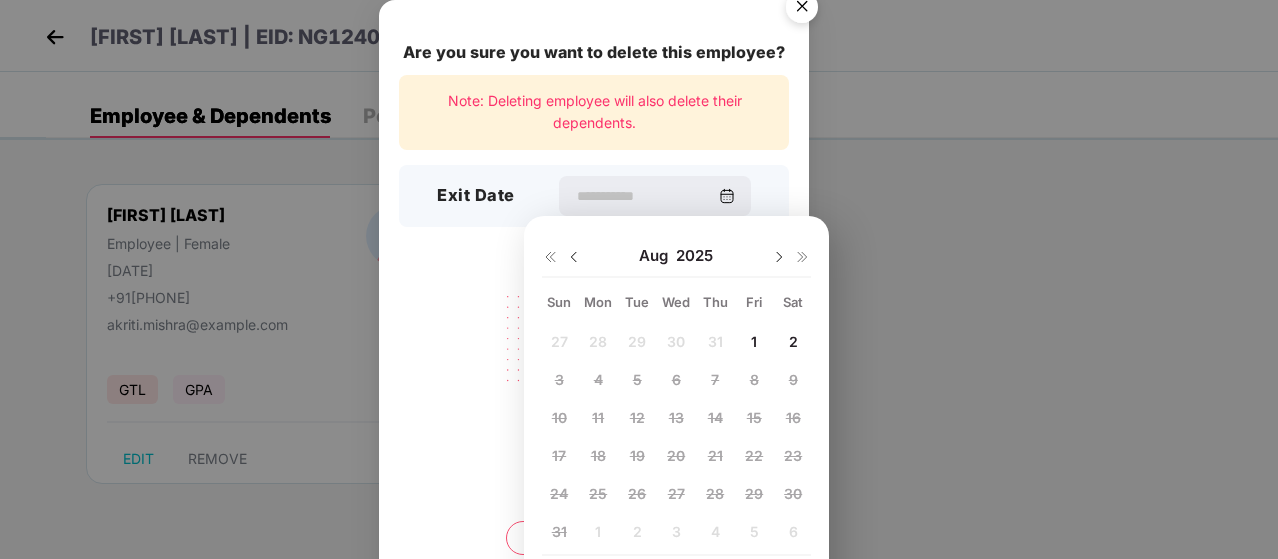 click at bounding box center [574, 257] 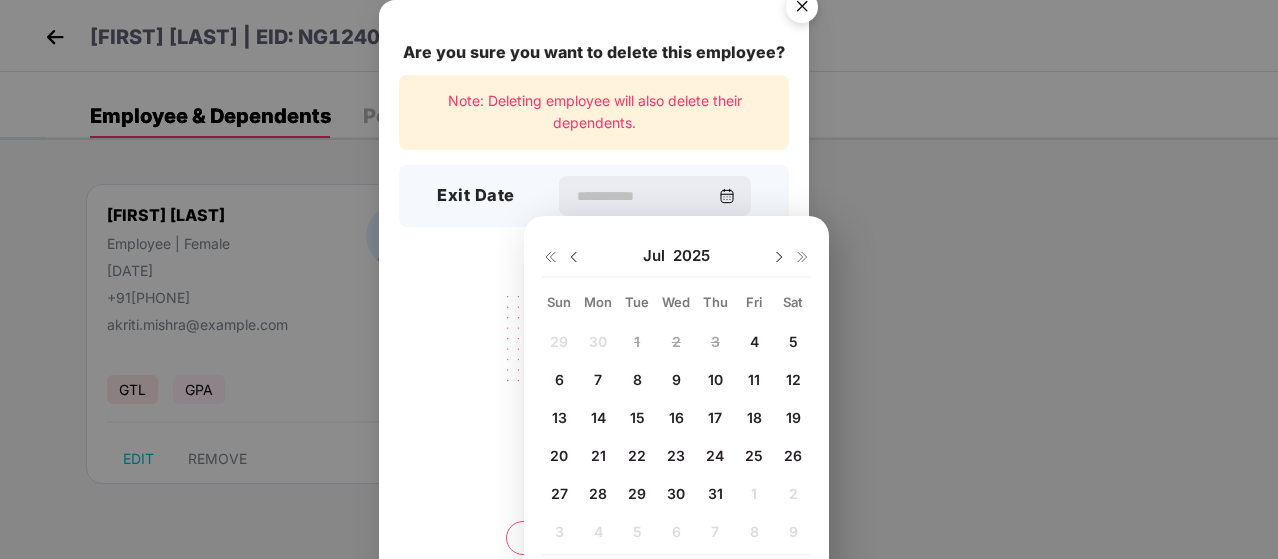 click on "4" at bounding box center [754, 341] 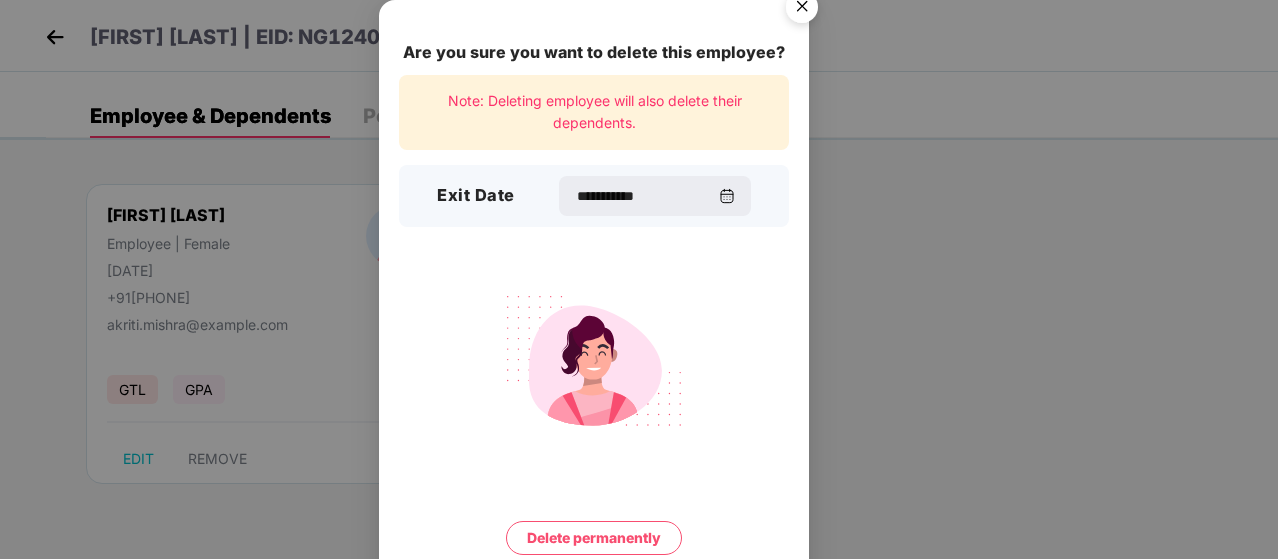 click on "Delete permanently" at bounding box center (594, 538) 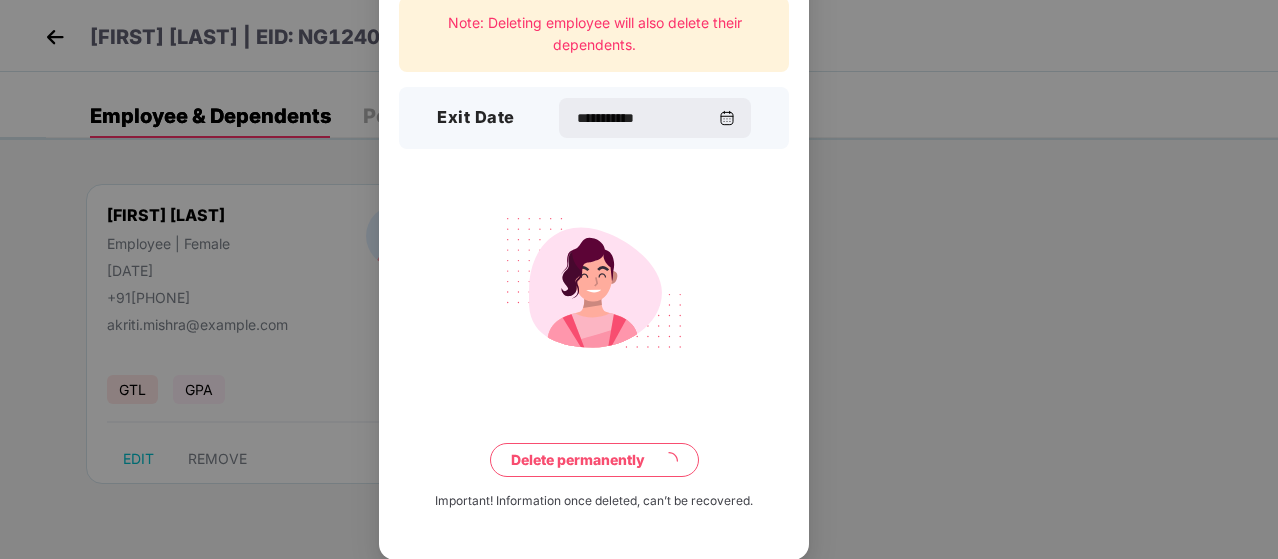 scroll, scrollTop: 0, scrollLeft: 0, axis: both 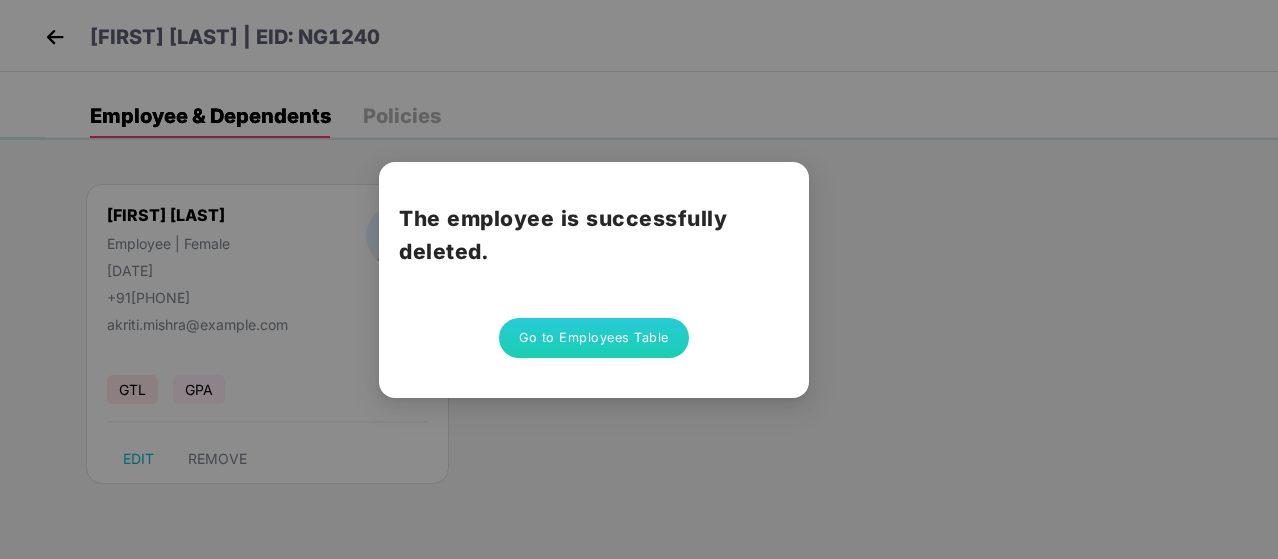 click on "Go to Employees Table" at bounding box center (594, 338) 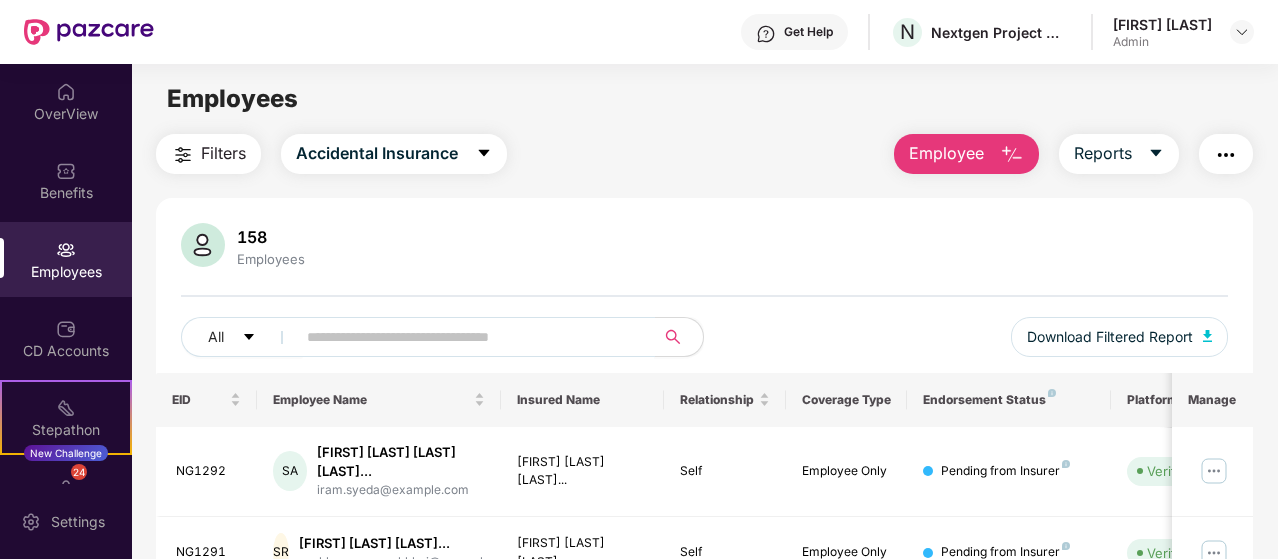 click at bounding box center (467, 337) 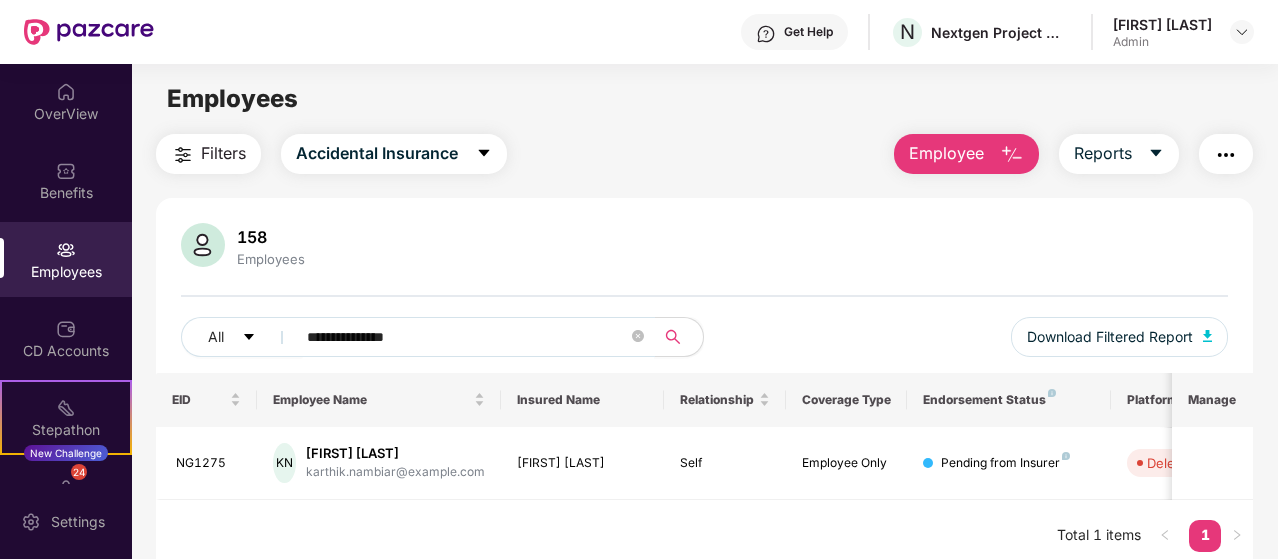 drag, startPoint x: 334, startPoint y: 335, endPoint x: 296, endPoint y: 334, distance: 38.013157 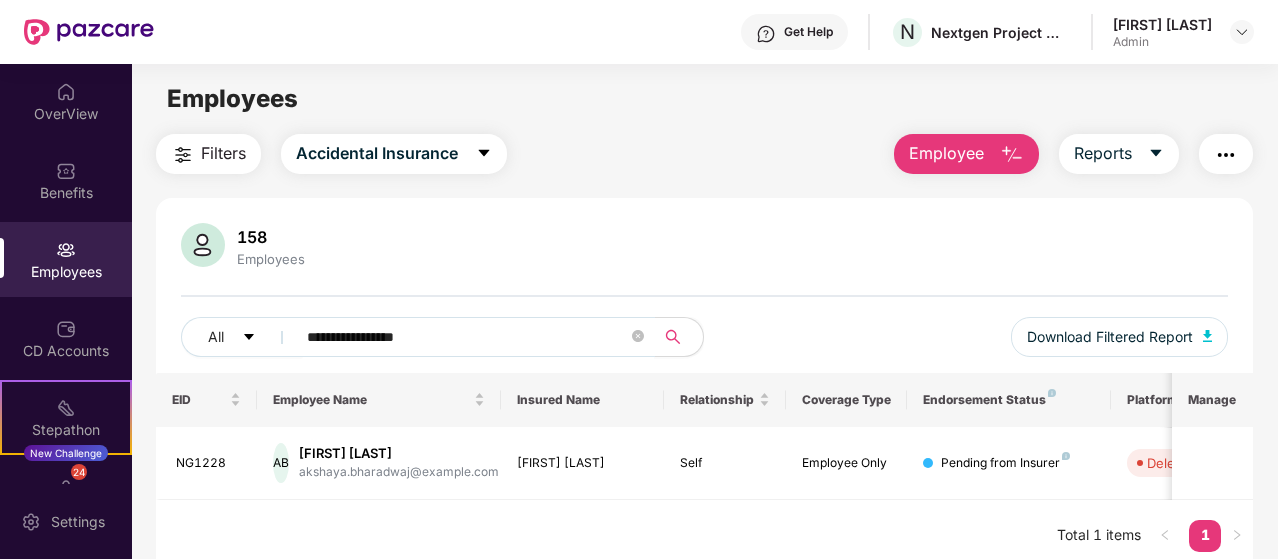 drag, startPoint x: 478, startPoint y: 328, endPoint x: 299, endPoint y: 338, distance: 179.27911 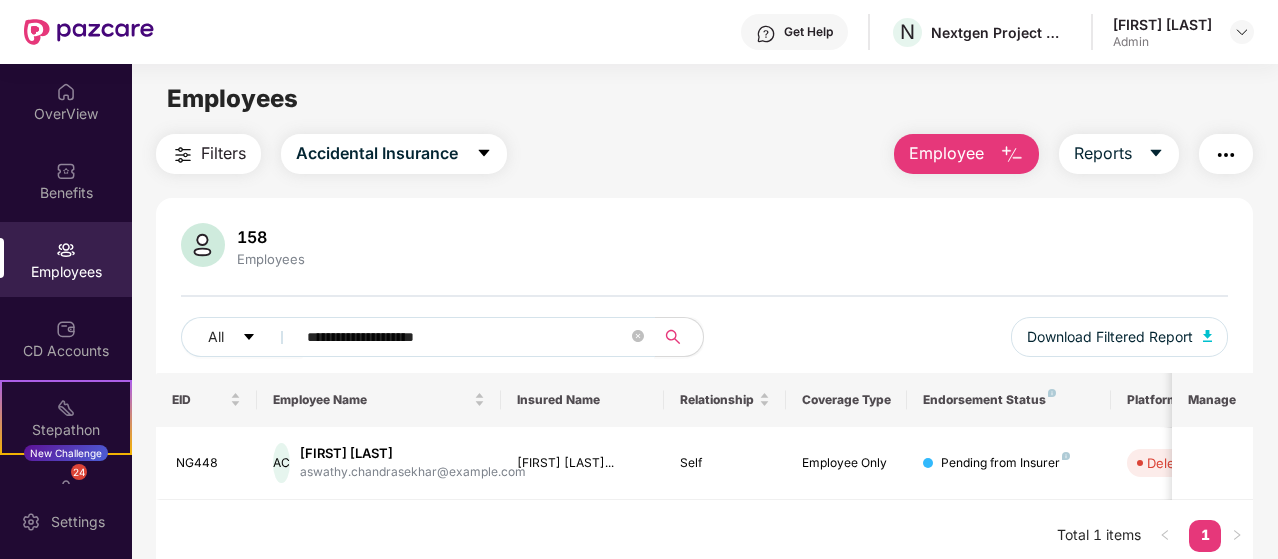 type on "**********" 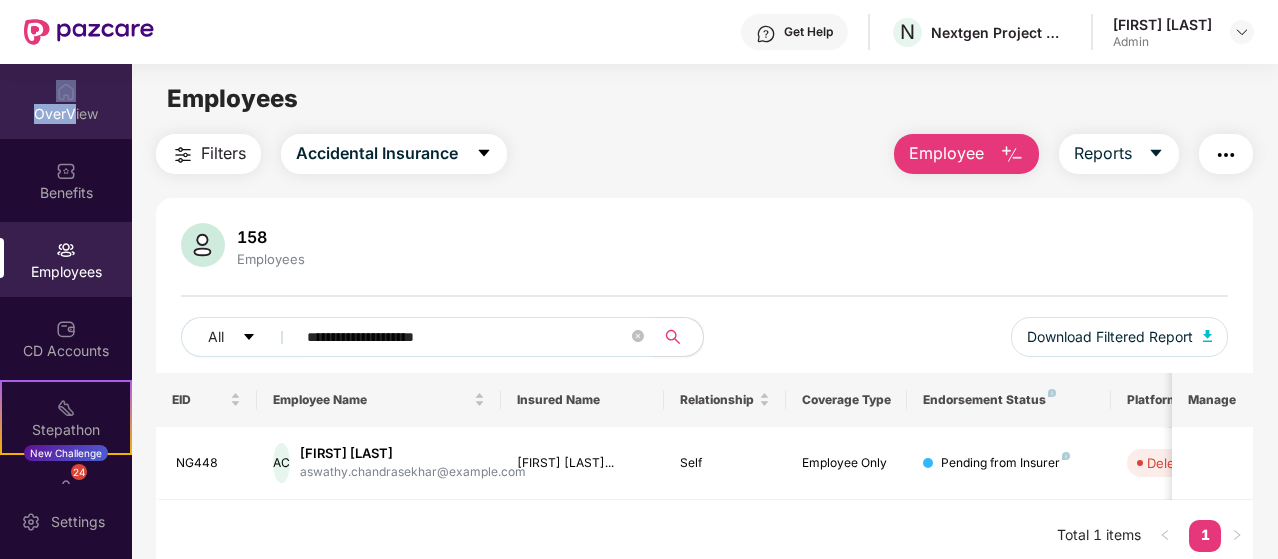 click on "OverView" at bounding box center [66, 101] 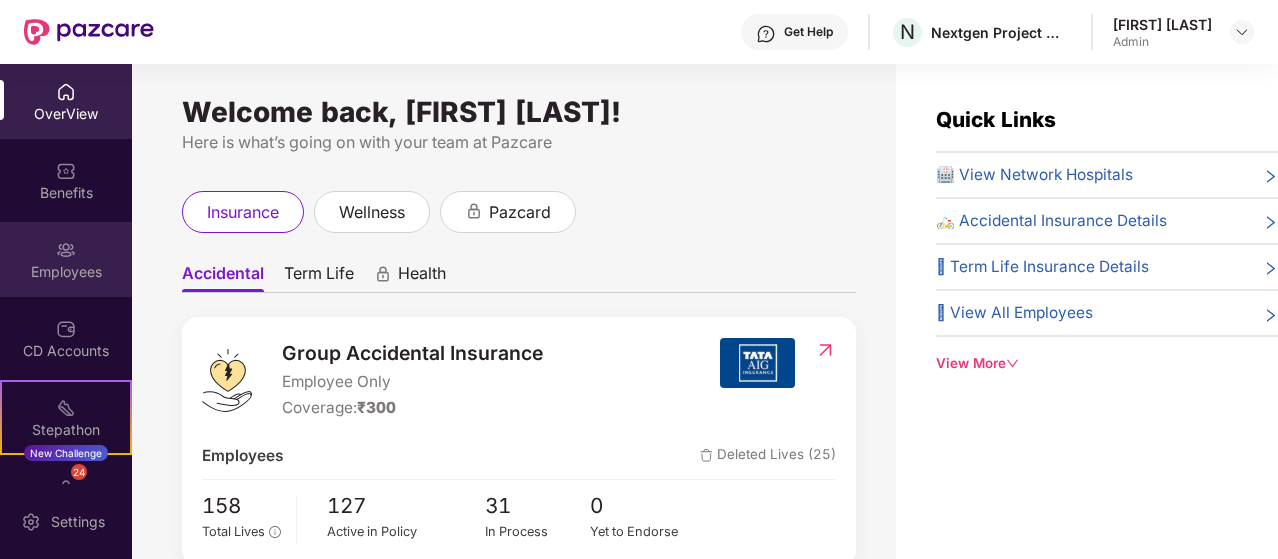 click on "Employees" at bounding box center [66, 259] 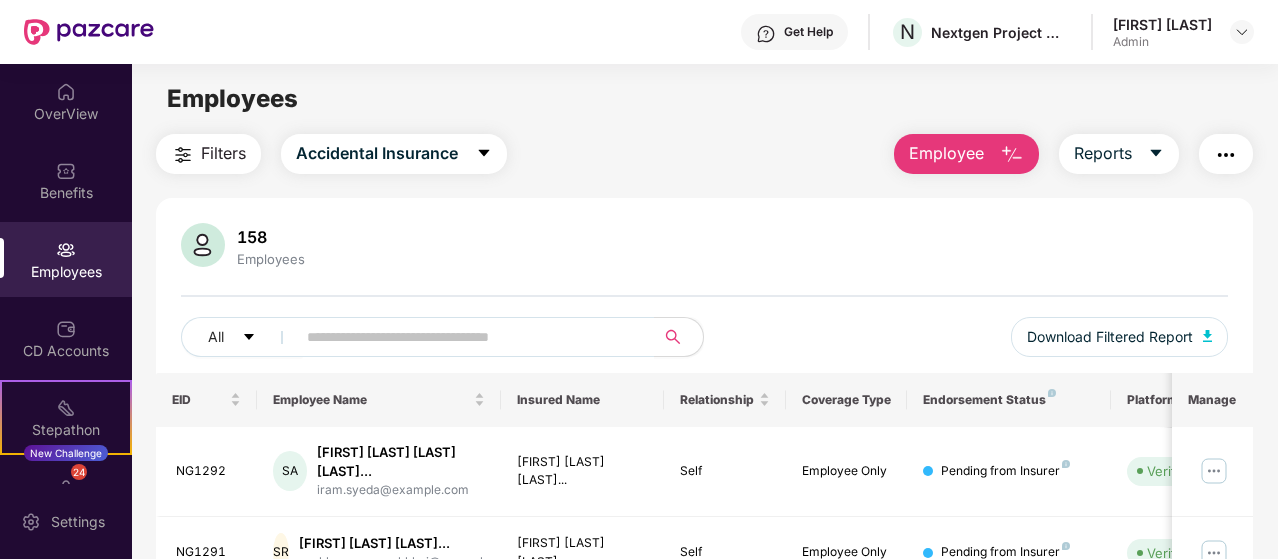click on "Employee" at bounding box center (946, 153) 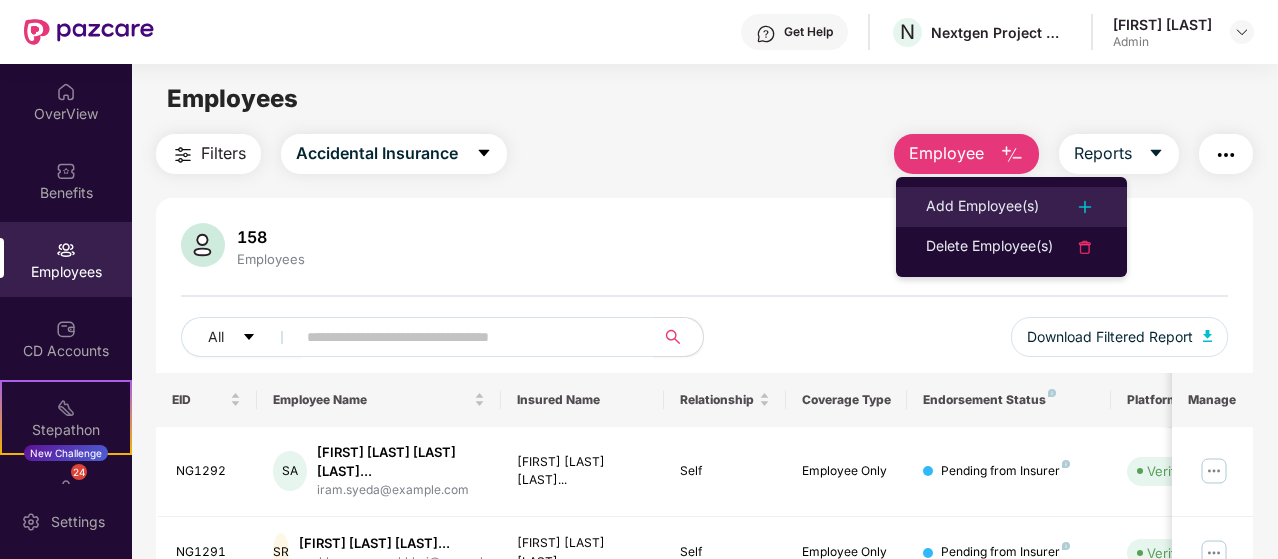 click on "Add Employee(s)" at bounding box center [982, 207] 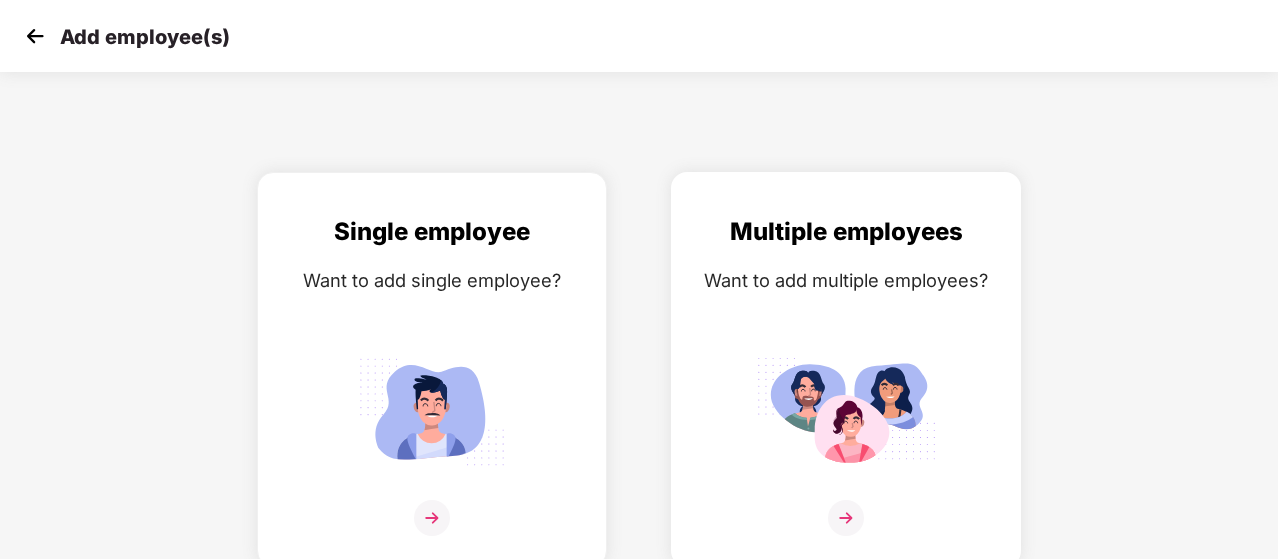 scroll, scrollTop: 6, scrollLeft: 0, axis: vertical 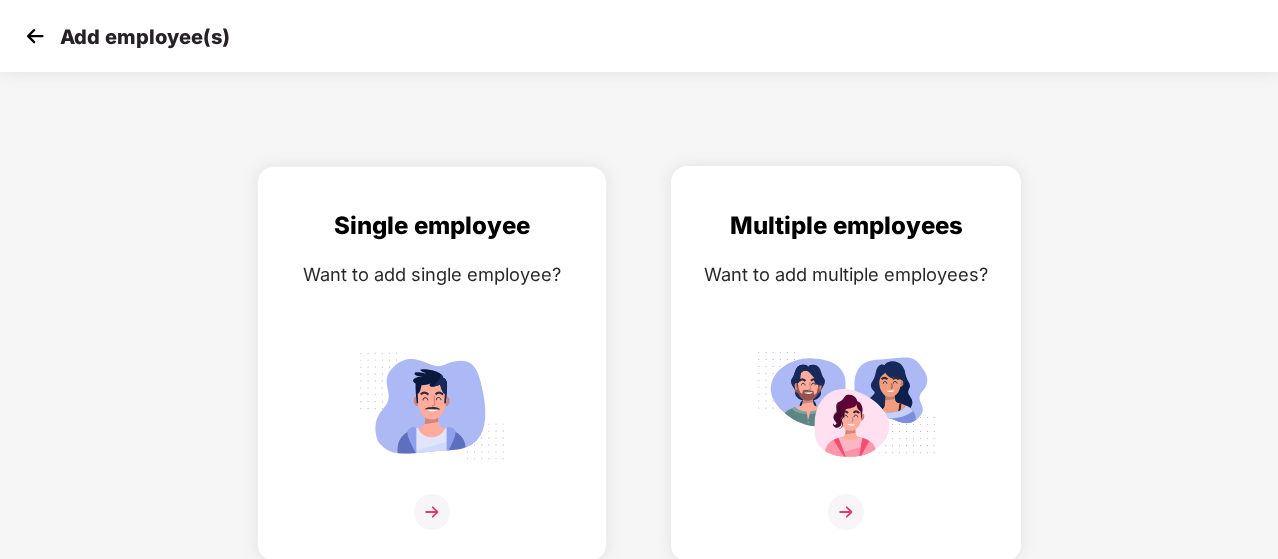 click at bounding box center [846, 512] 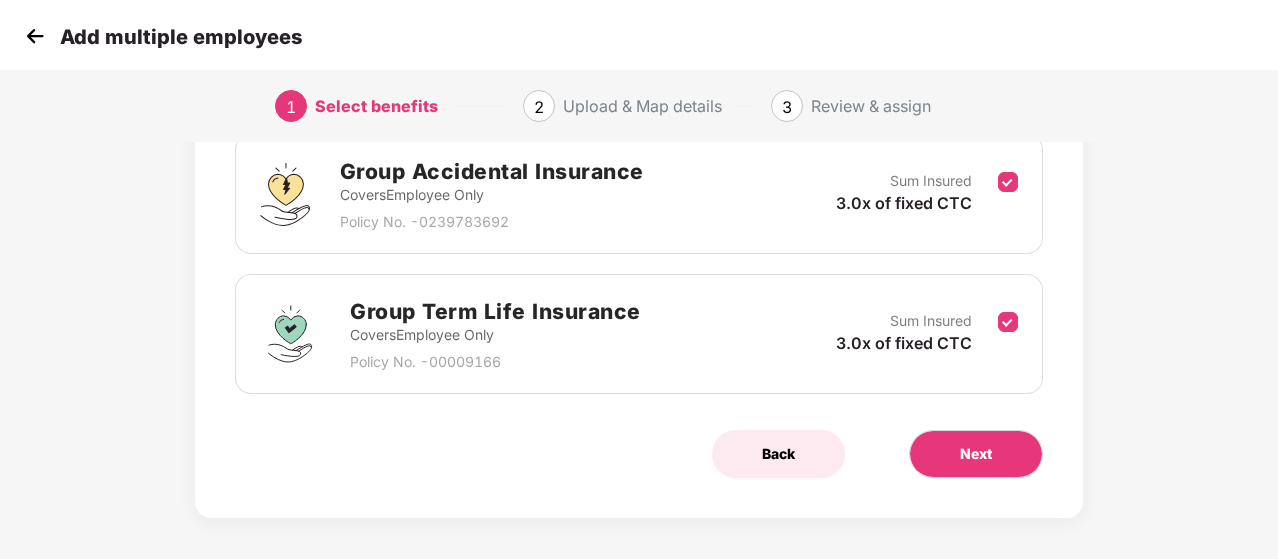 scroll, scrollTop: 318, scrollLeft: 0, axis: vertical 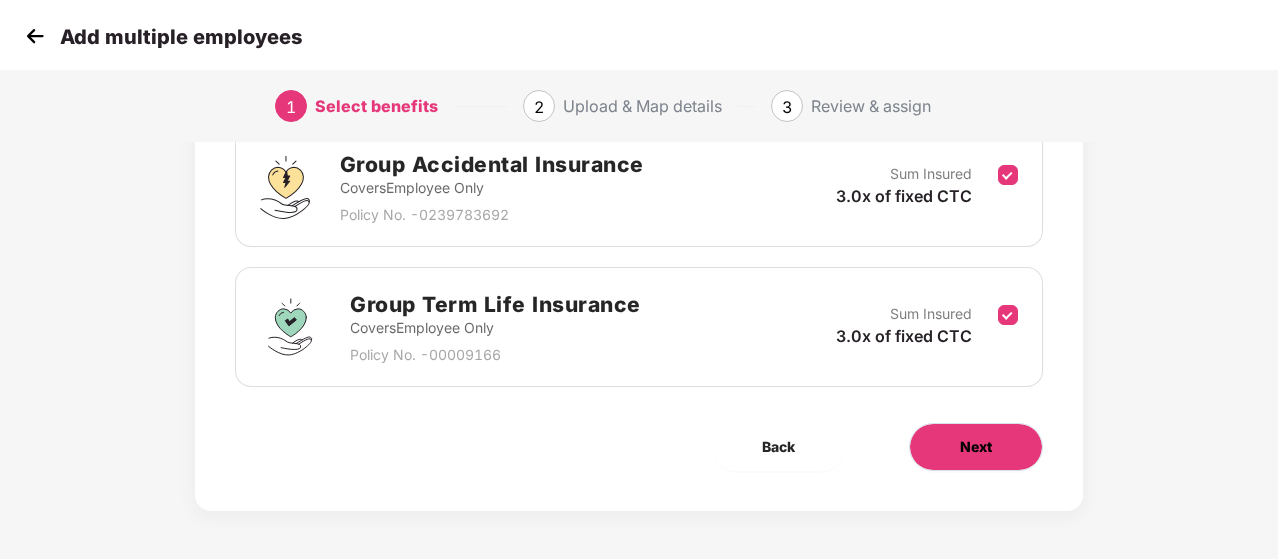click on "Next" at bounding box center (976, 447) 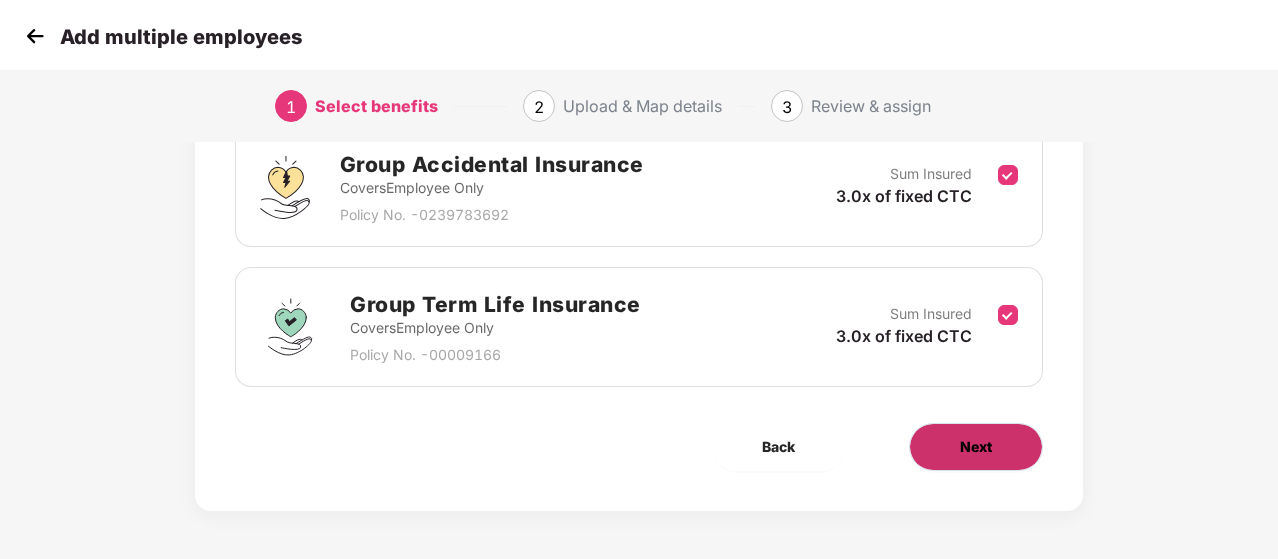 scroll, scrollTop: 0, scrollLeft: 0, axis: both 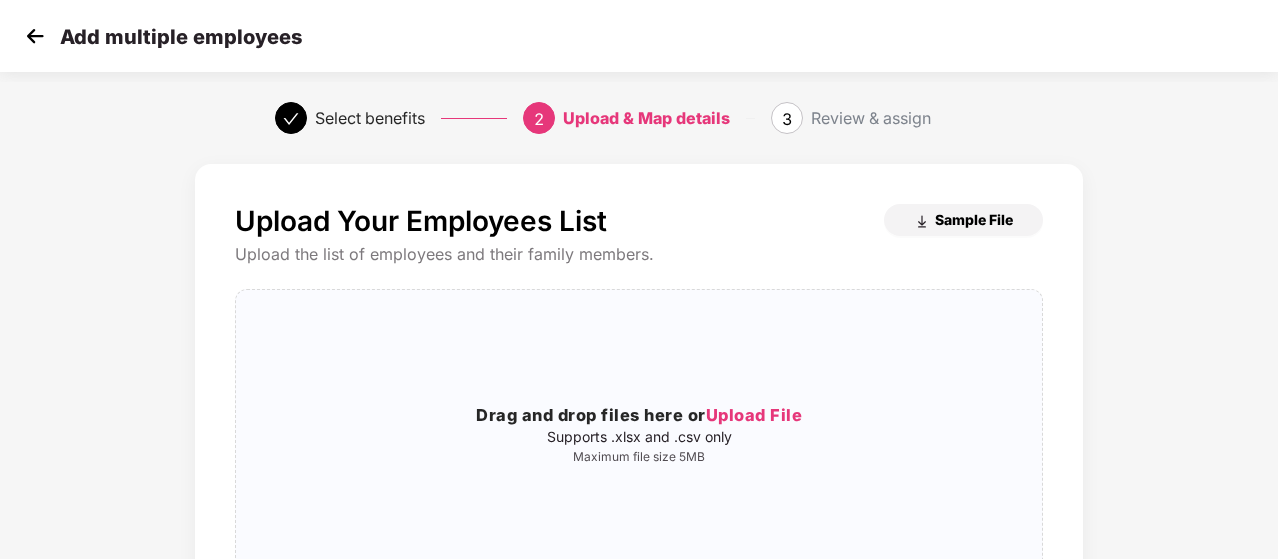 click on "Sample File" at bounding box center (974, 219) 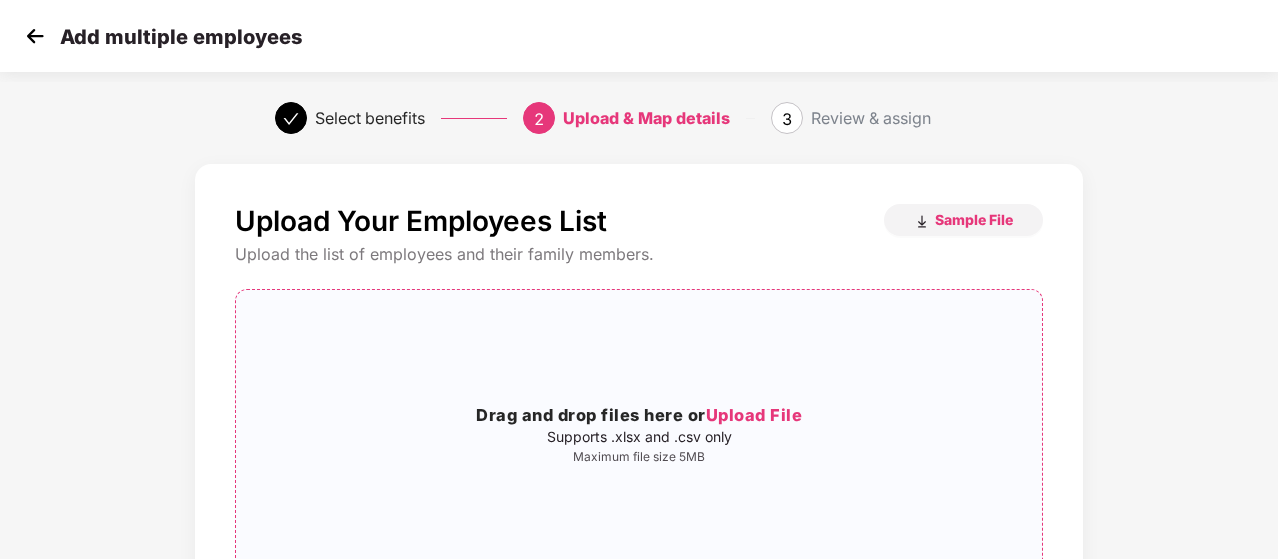 click on "Upload File" at bounding box center (754, 415) 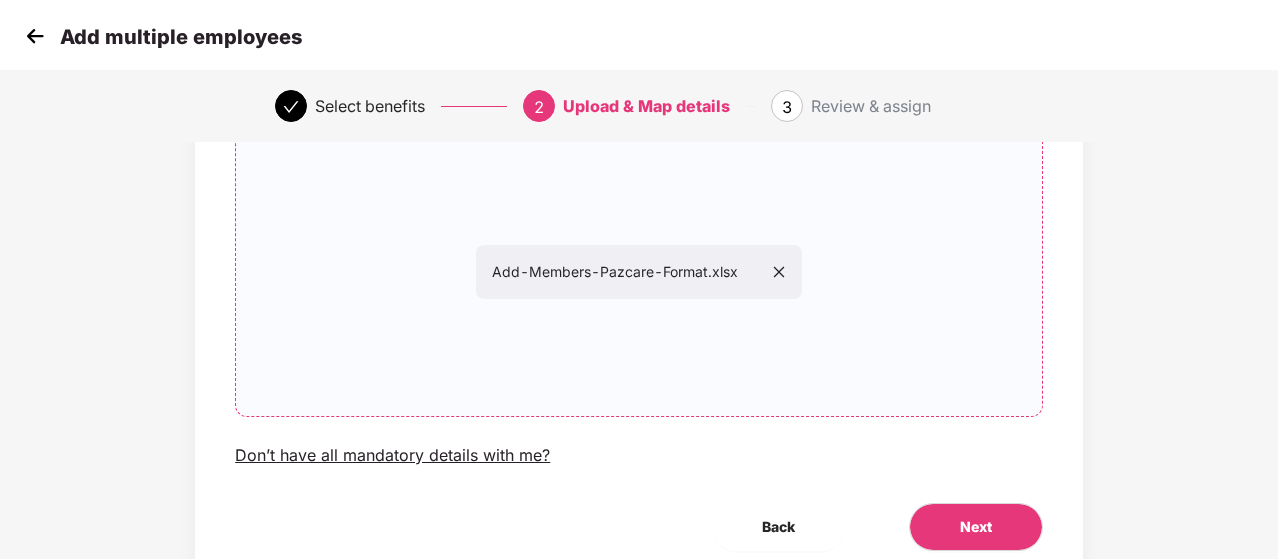scroll, scrollTop: 244, scrollLeft: 0, axis: vertical 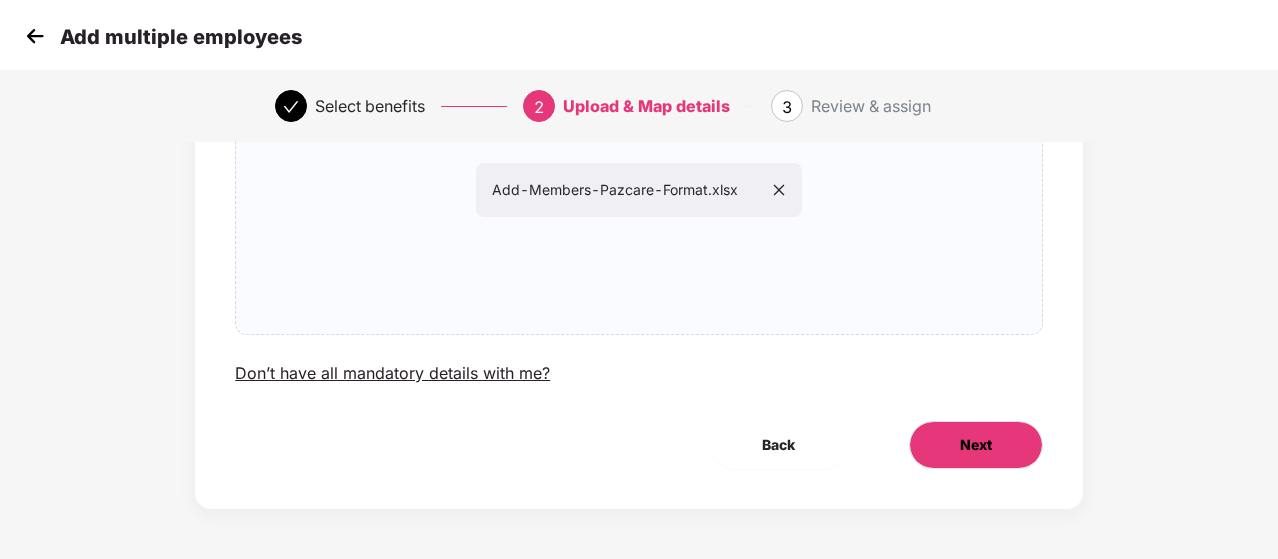 click on "Next" at bounding box center (976, 445) 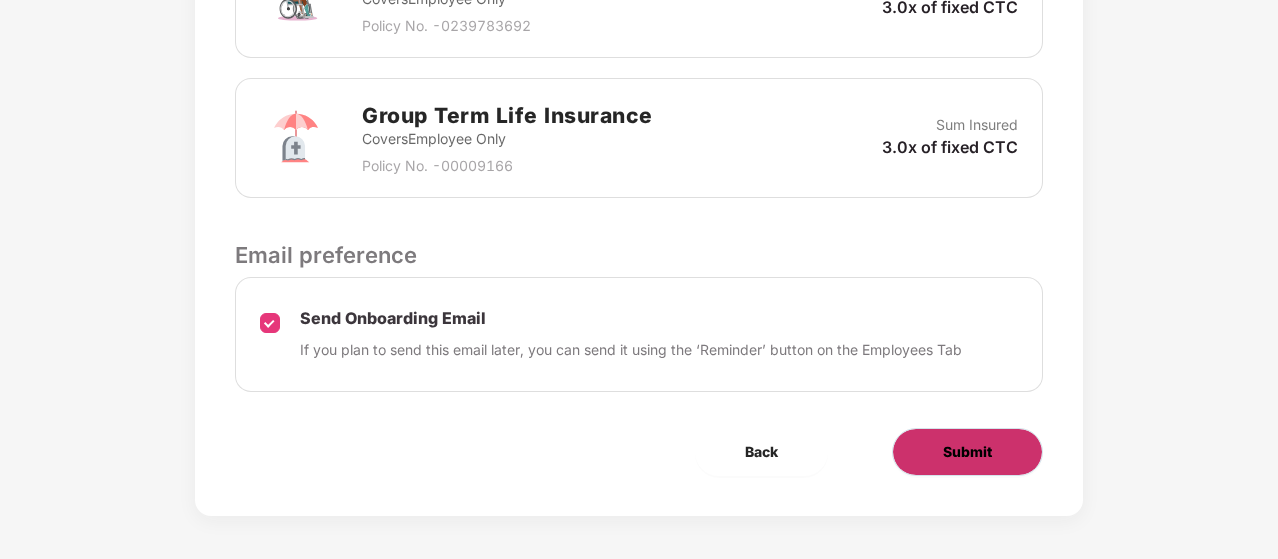scroll, scrollTop: 714, scrollLeft: 0, axis: vertical 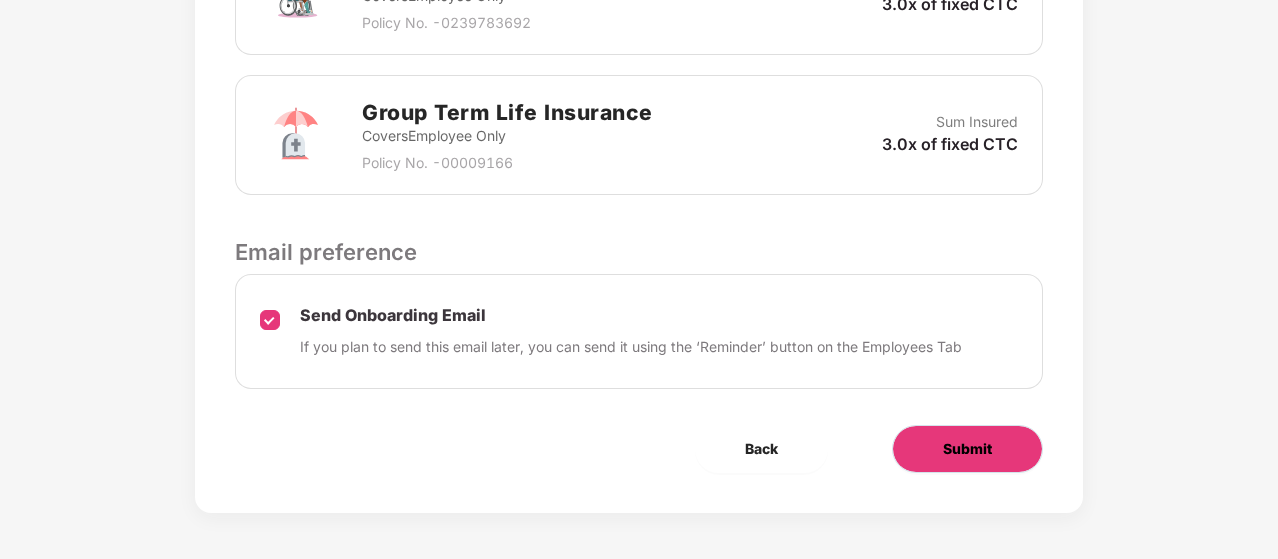 click on "Submit" at bounding box center (967, 449) 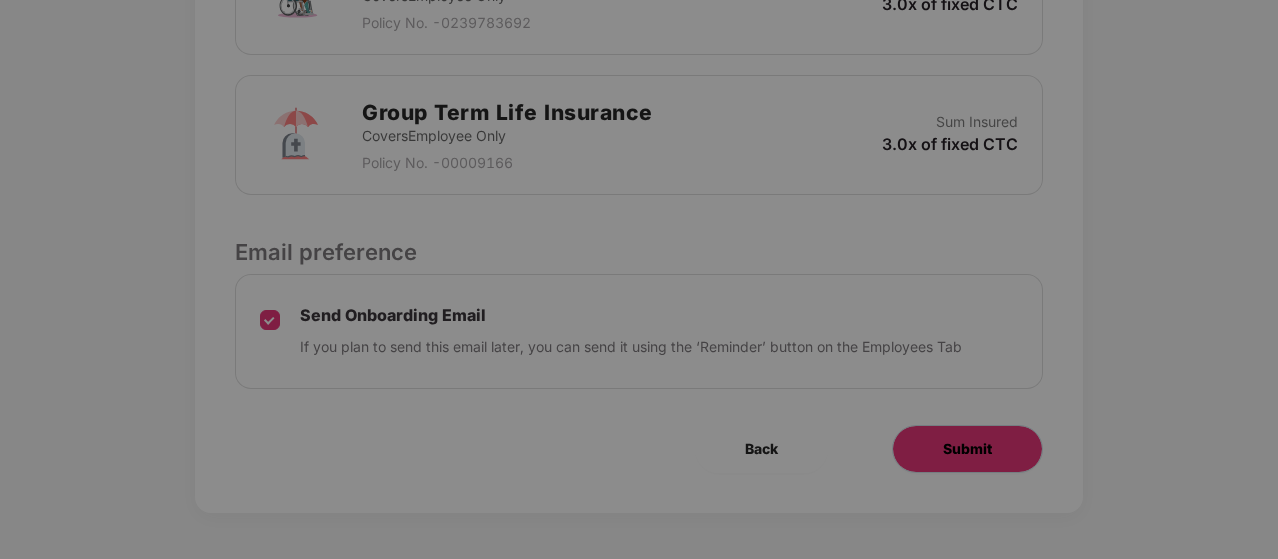 scroll, scrollTop: 0, scrollLeft: 0, axis: both 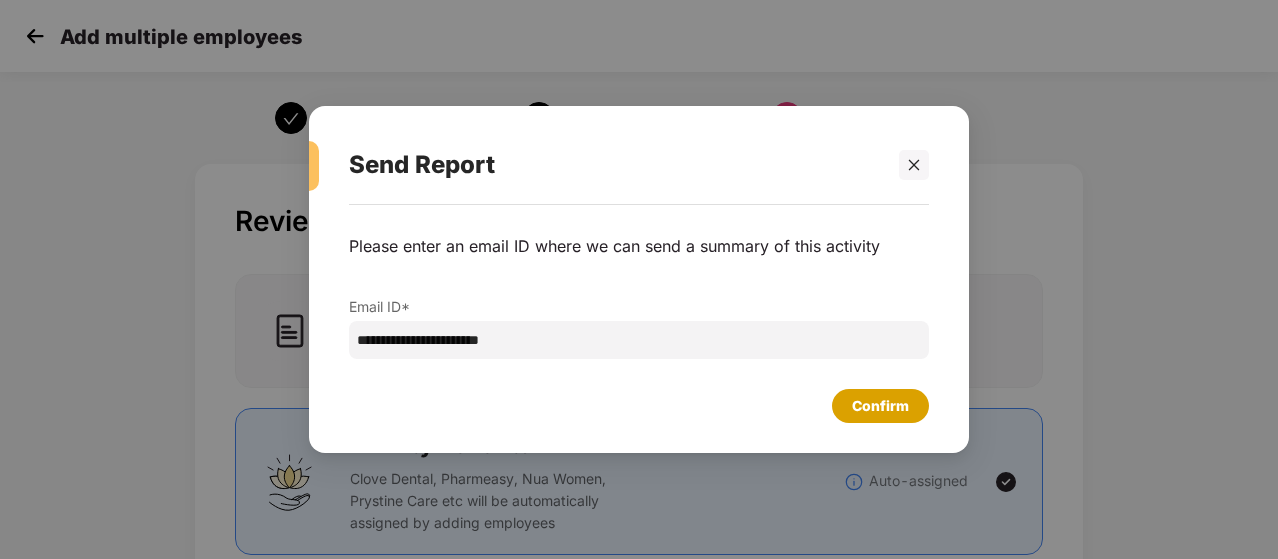 click on "Confirm" at bounding box center [880, 406] 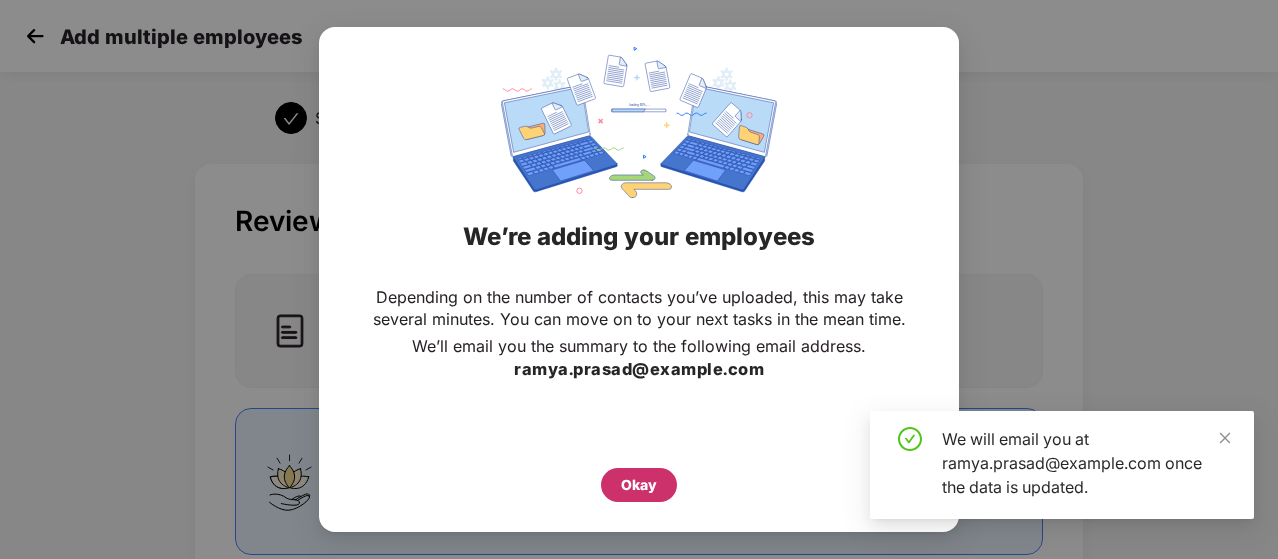 click on "Okay" at bounding box center (639, 485) 